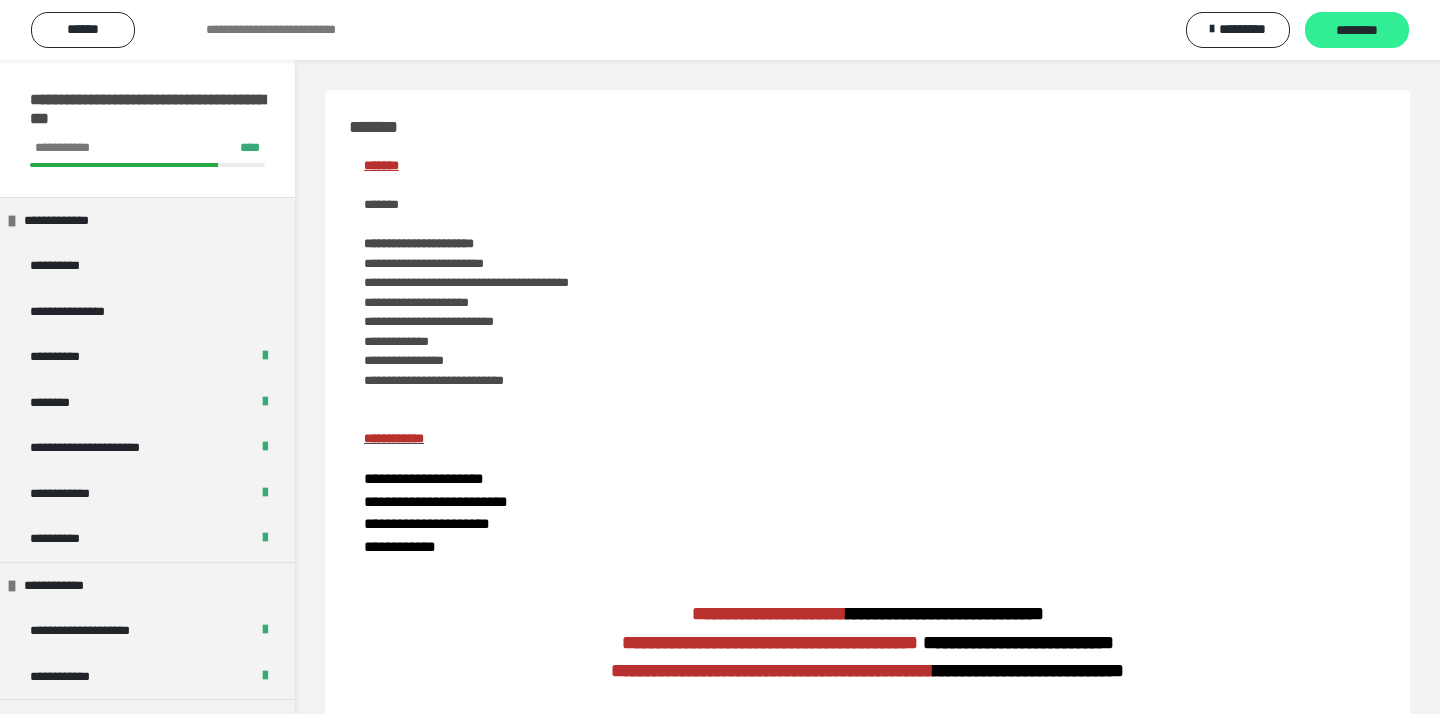 scroll, scrollTop: 0, scrollLeft: 0, axis: both 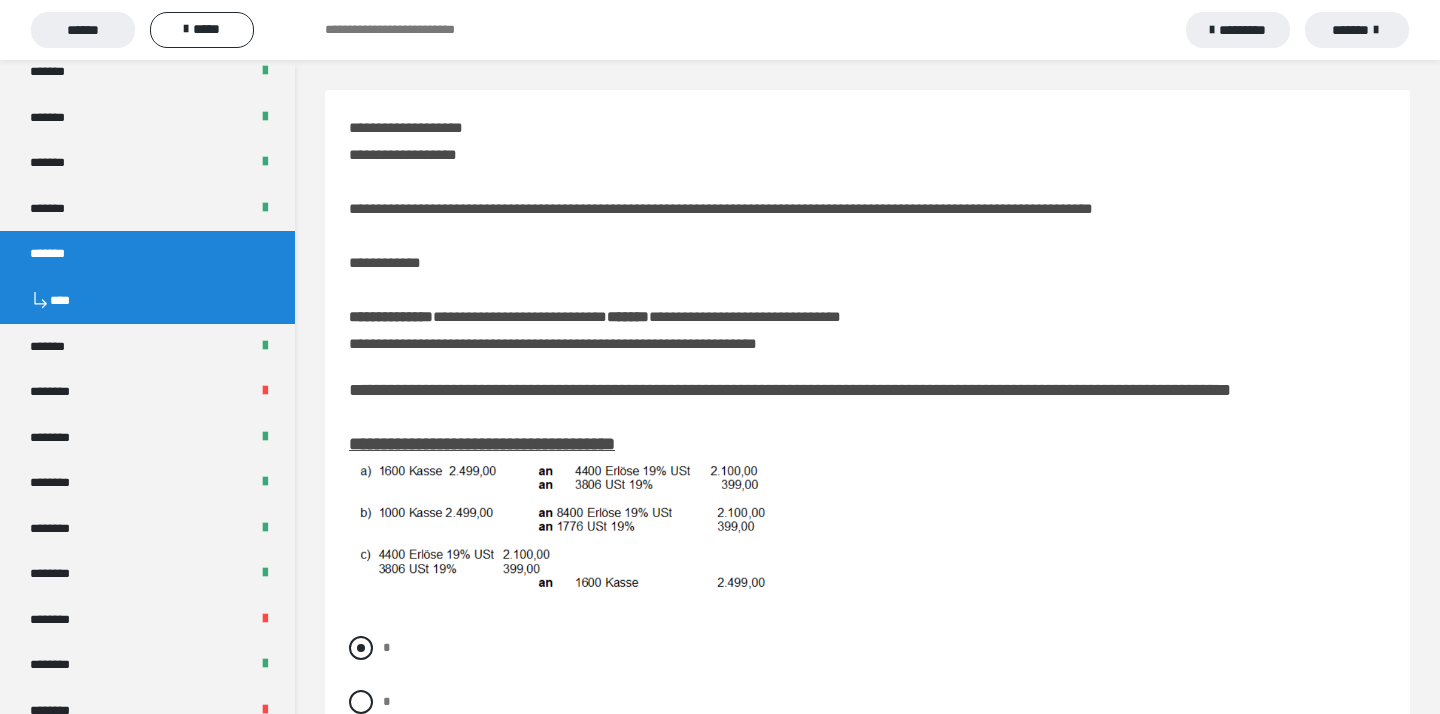 click at bounding box center [361, 648] 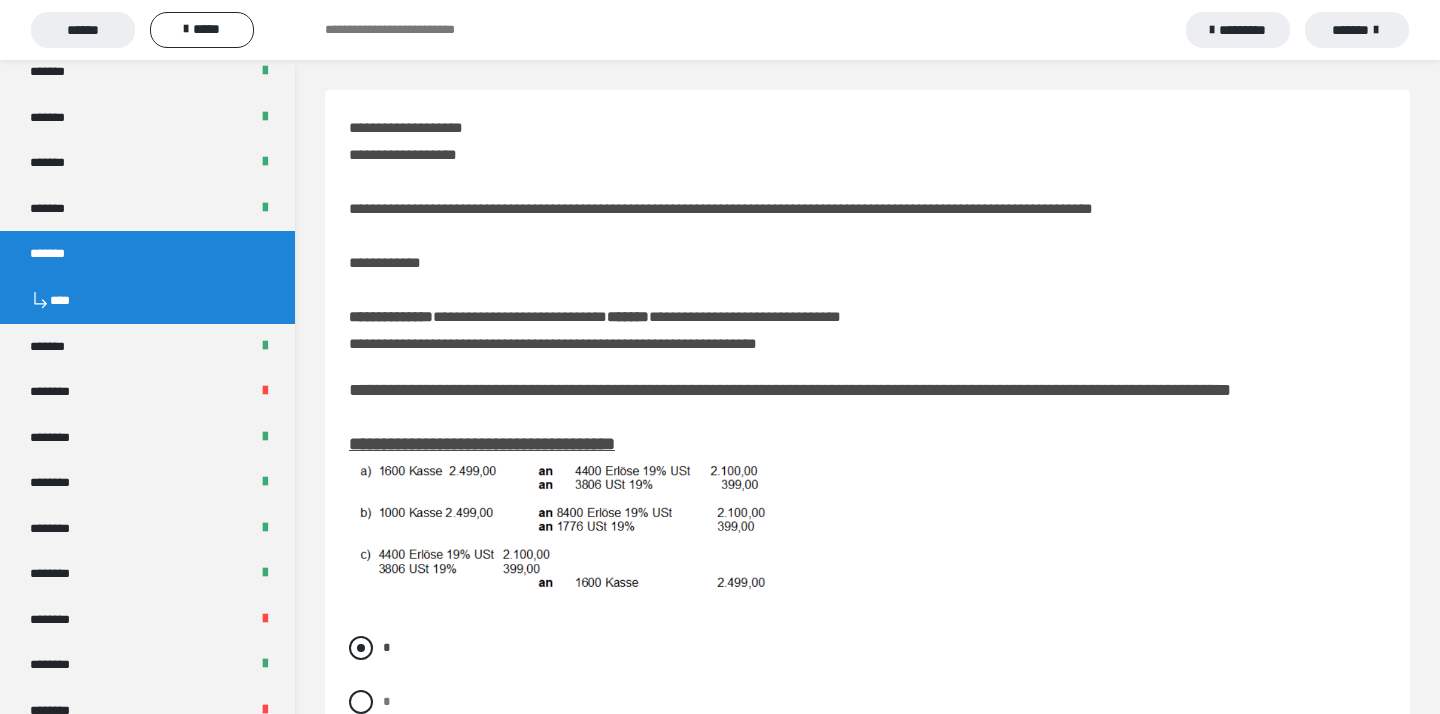 click on "*" at bounding box center (867, 648) 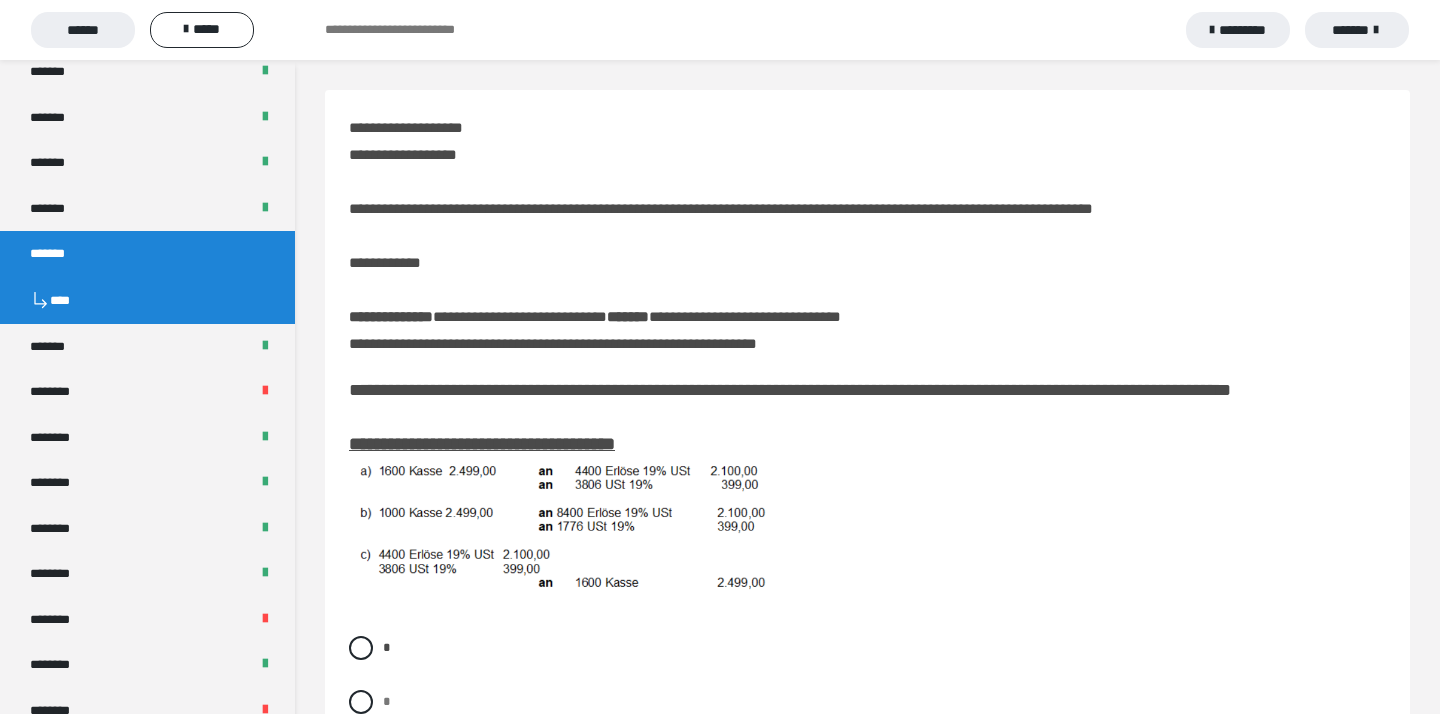 click on "* * *" at bounding box center [867, 717] 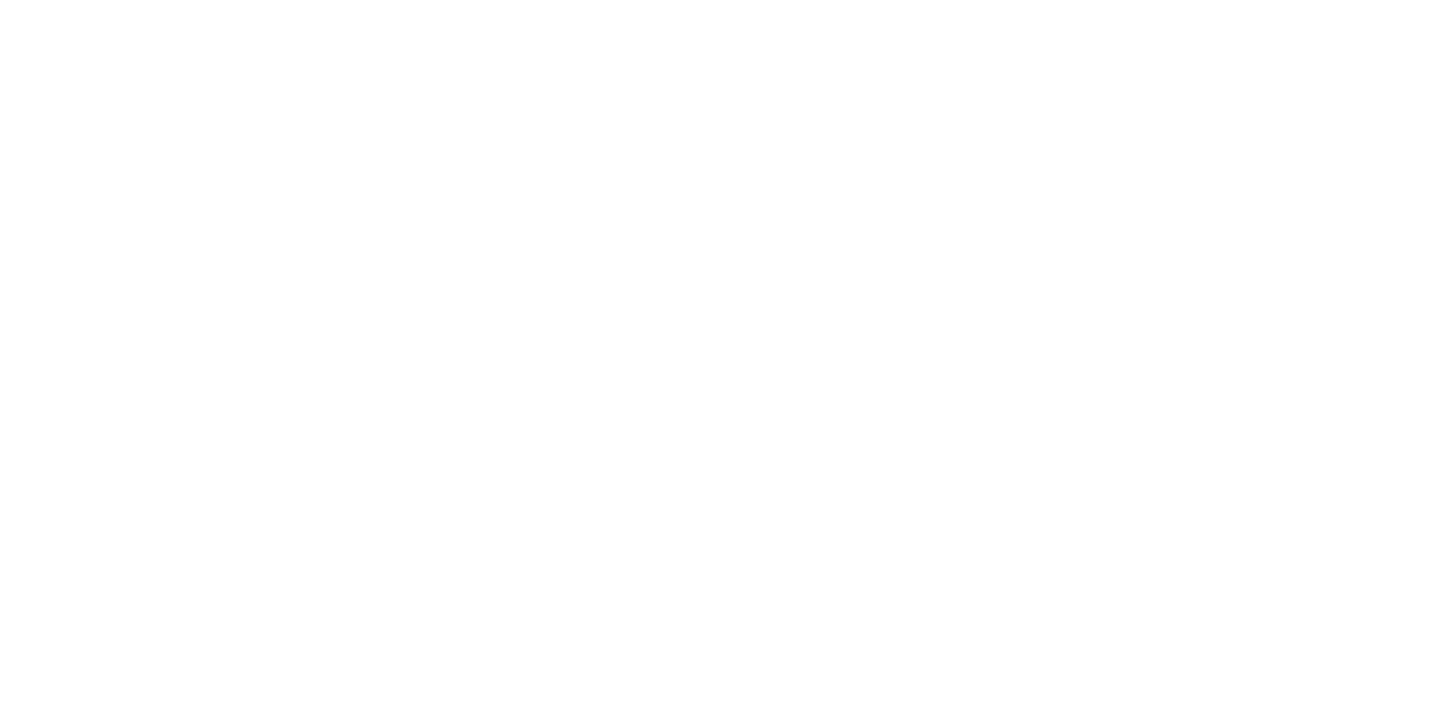 scroll, scrollTop: 0, scrollLeft: 0, axis: both 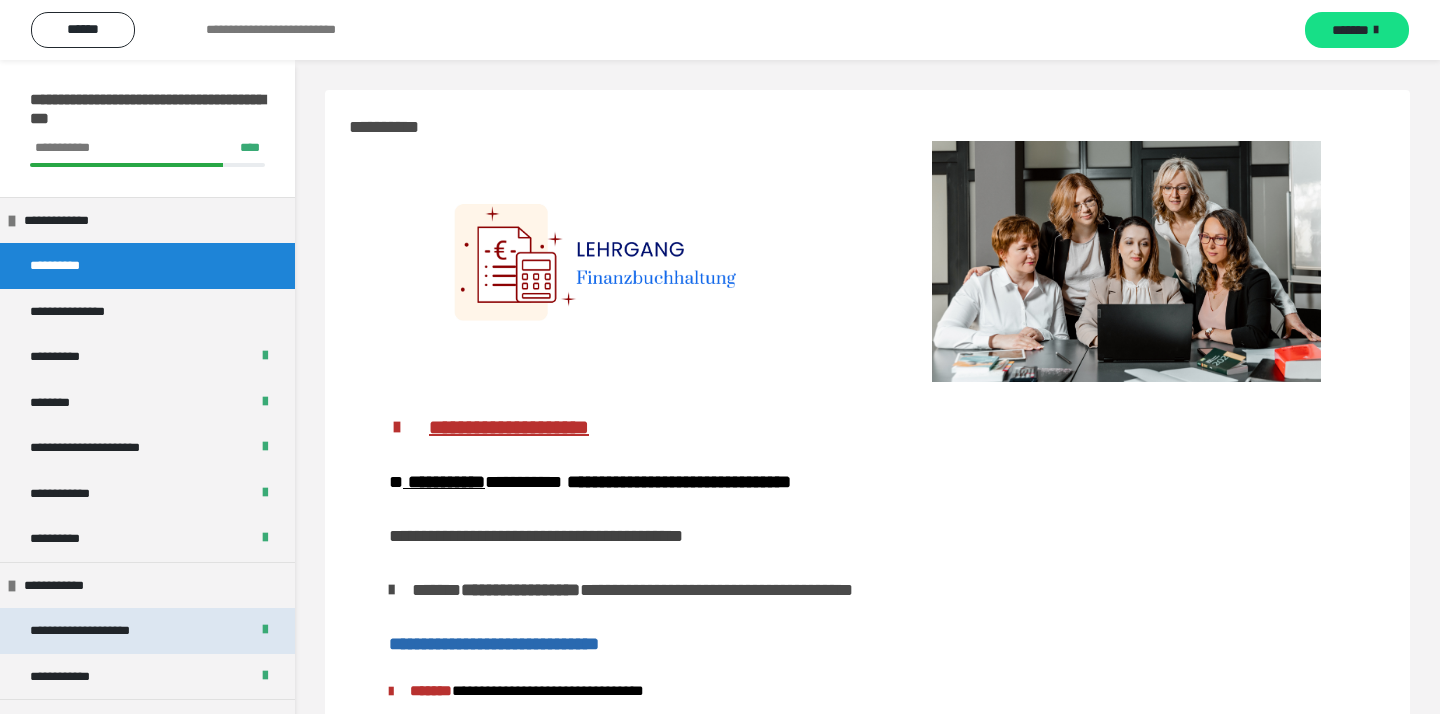 click on "**********" at bounding box center (100, 631) 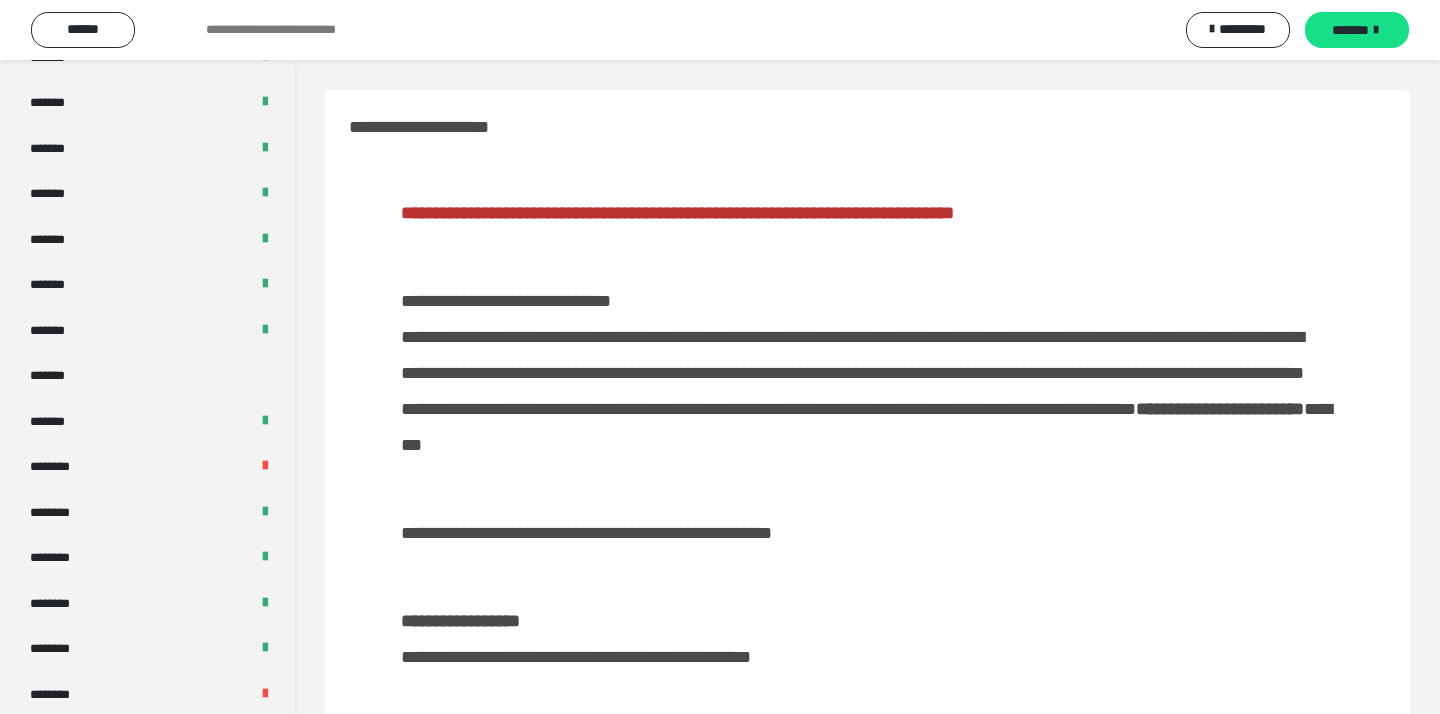 scroll, scrollTop: 720, scrollLeft: 0, axis: vertical 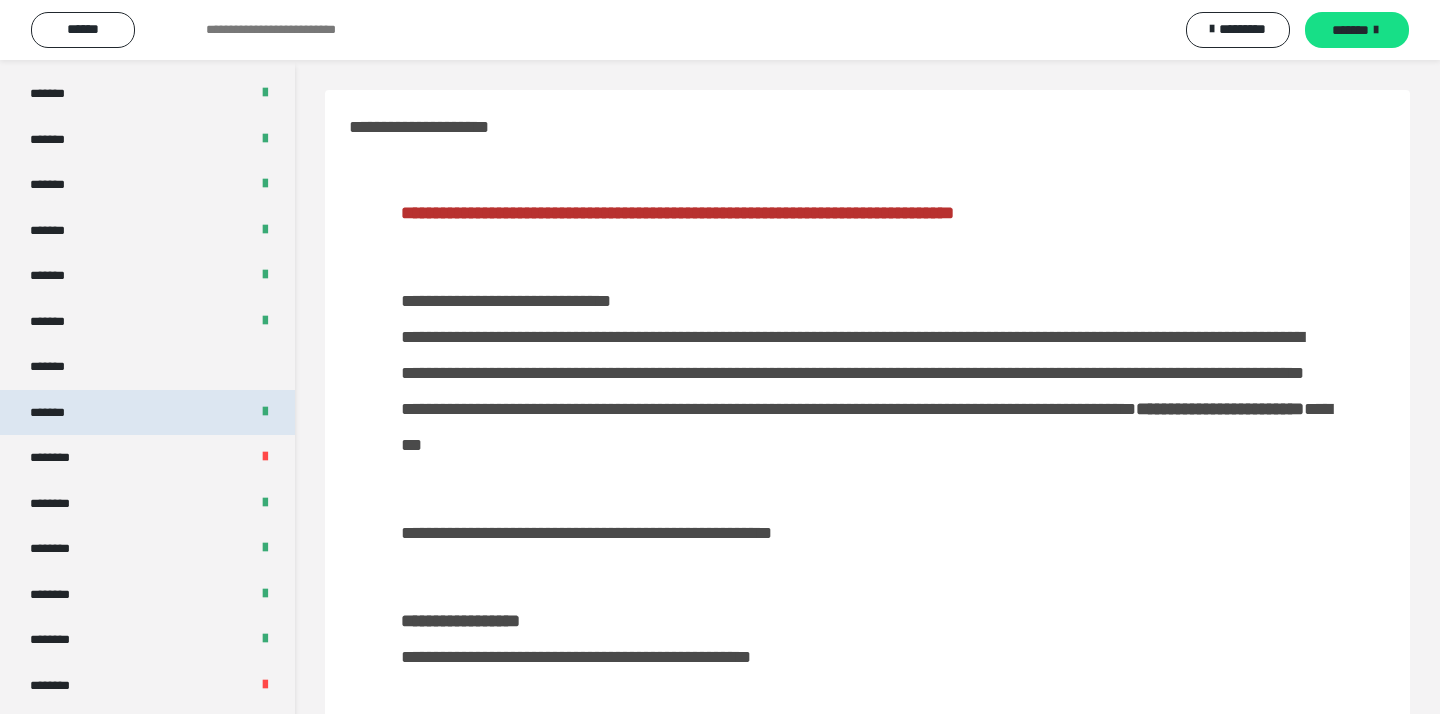 click on "*******" at bounding box center [147, 413] 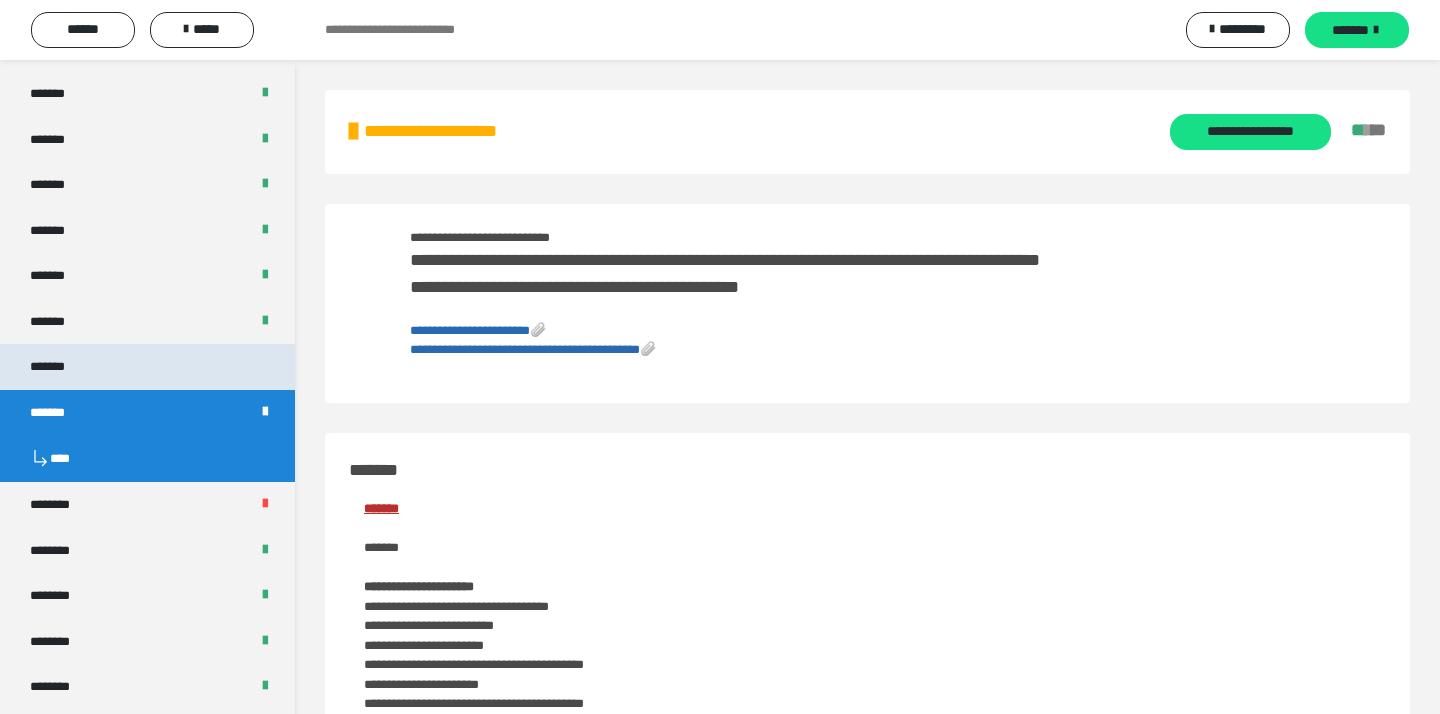 click on "*******" at bounding box center (147, 367) 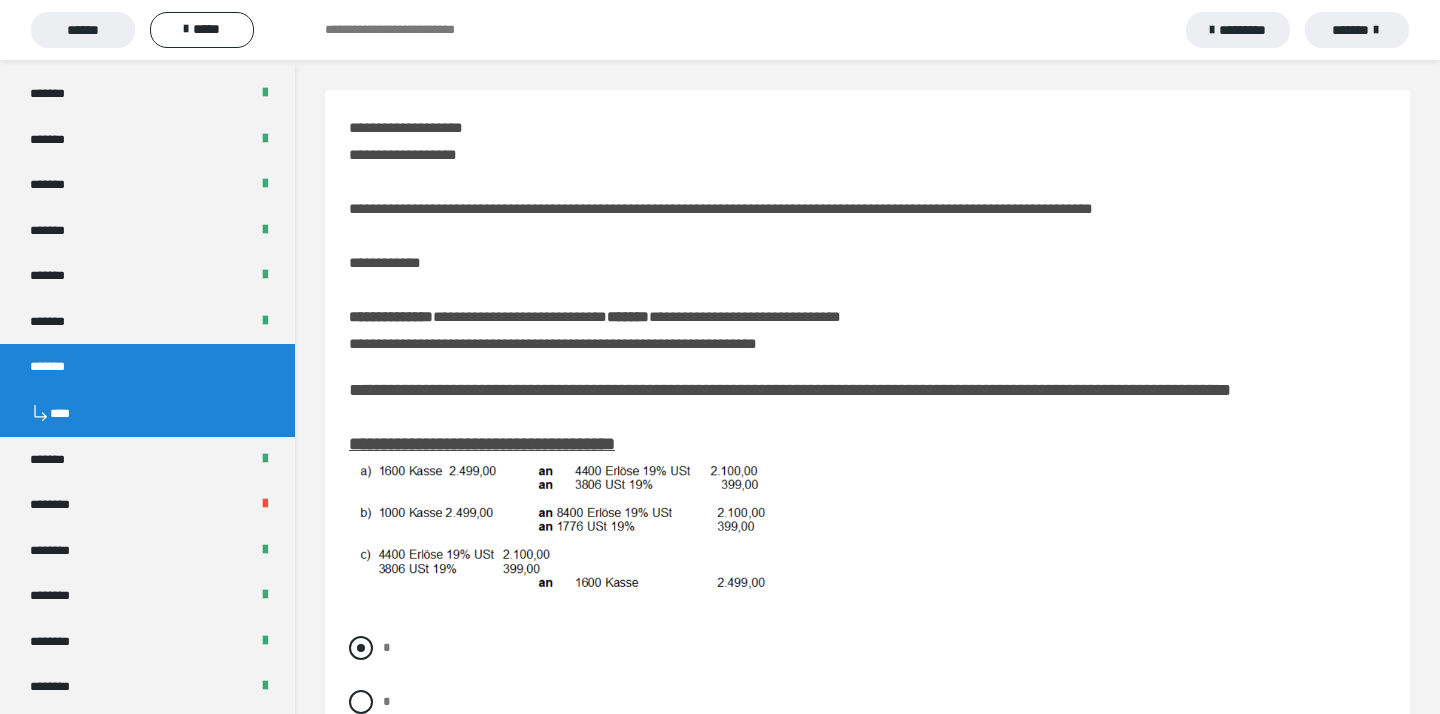 click at bounding box center [361, 648] 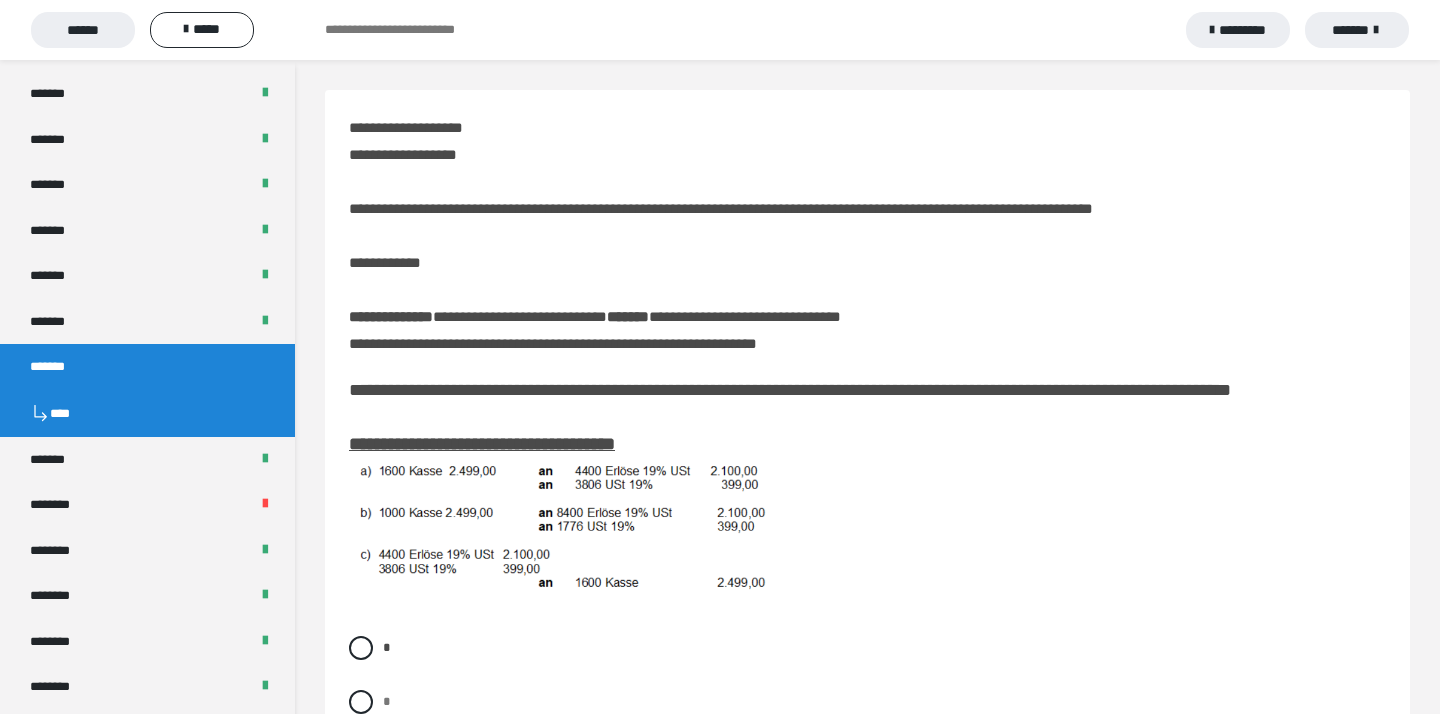 click on "*" at bounding box center [389, 696] 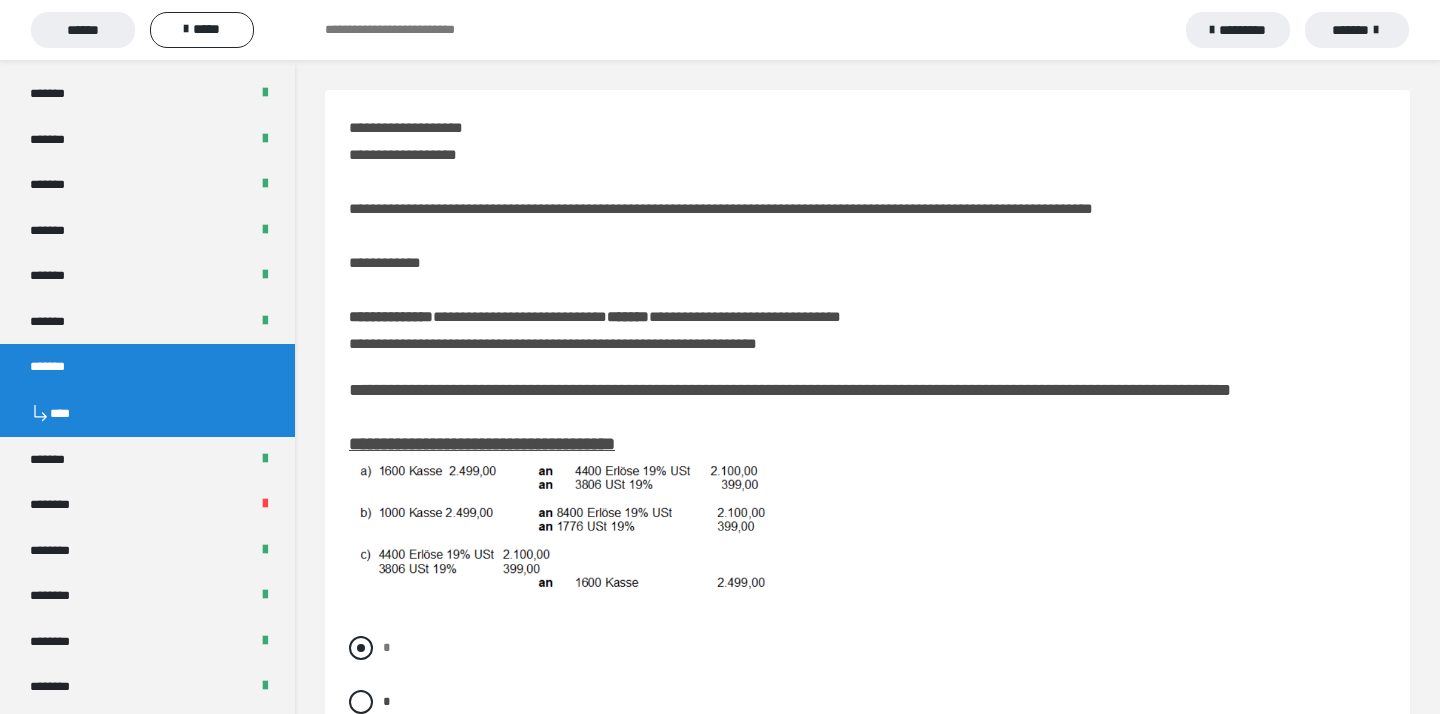 click at bounding box center [361, 648] 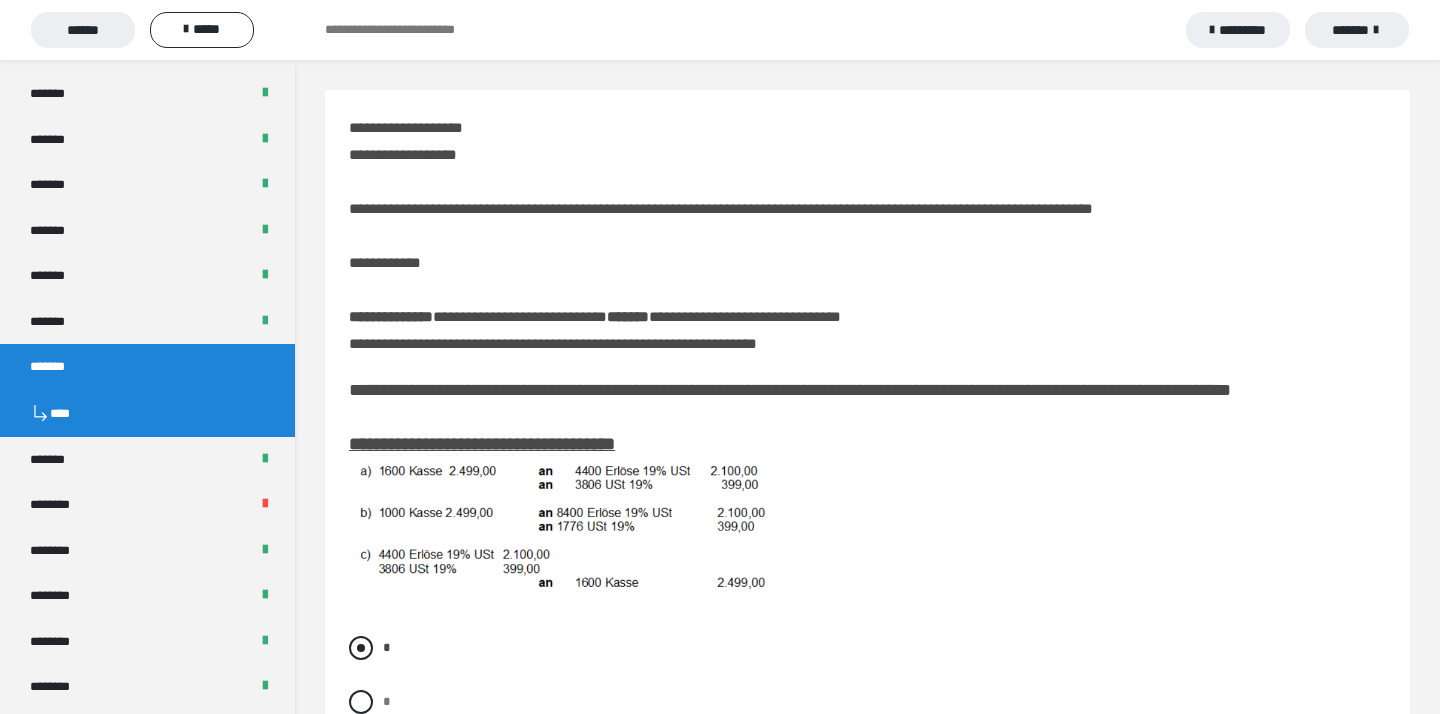 click on "*" at bounding box center [867, 648] 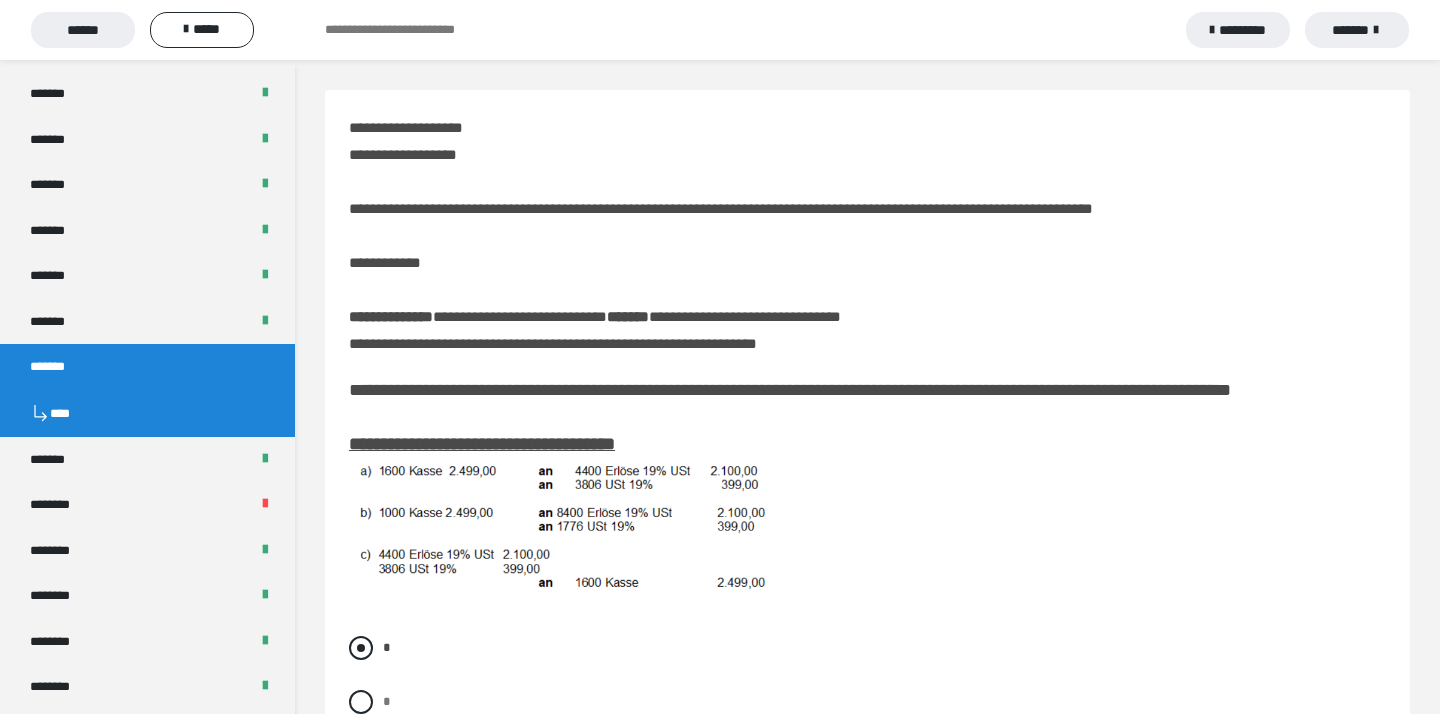radio on "****" 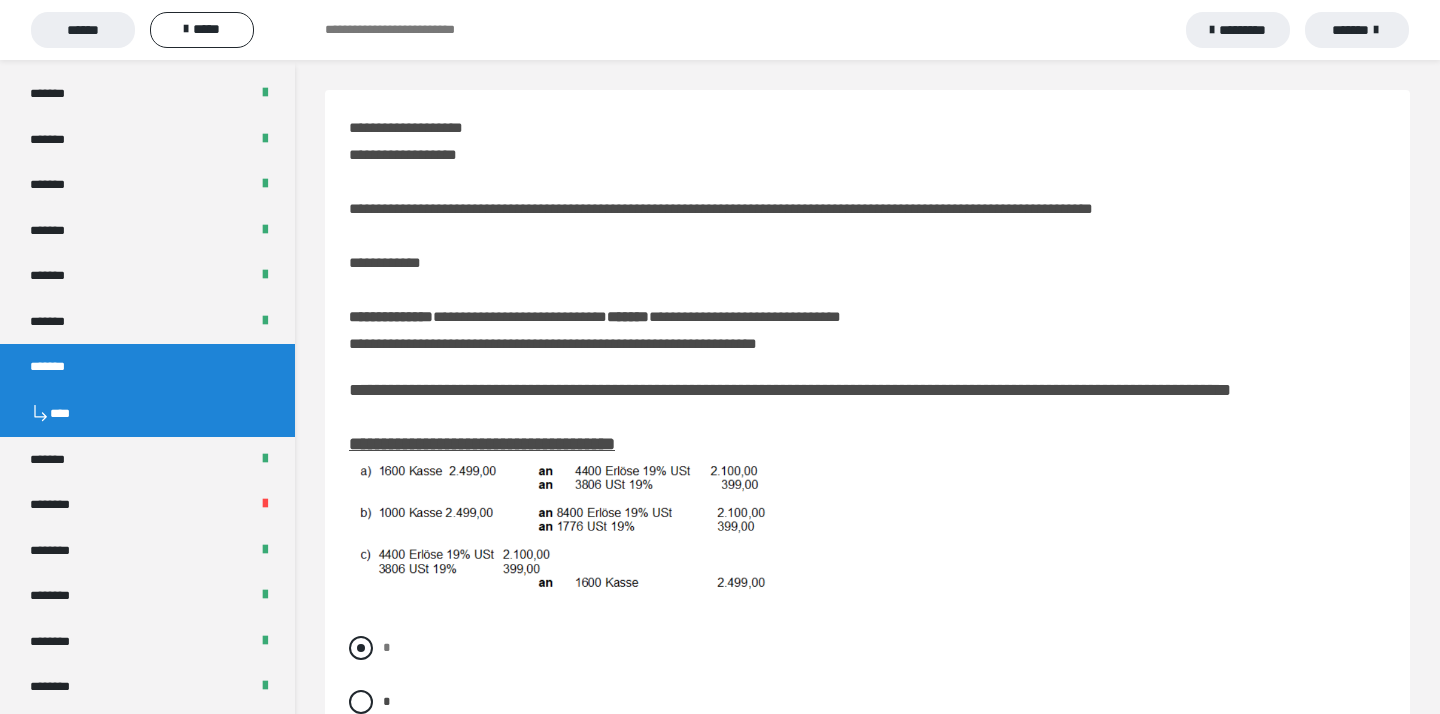 click on "*" at bounding box center [389, 750] 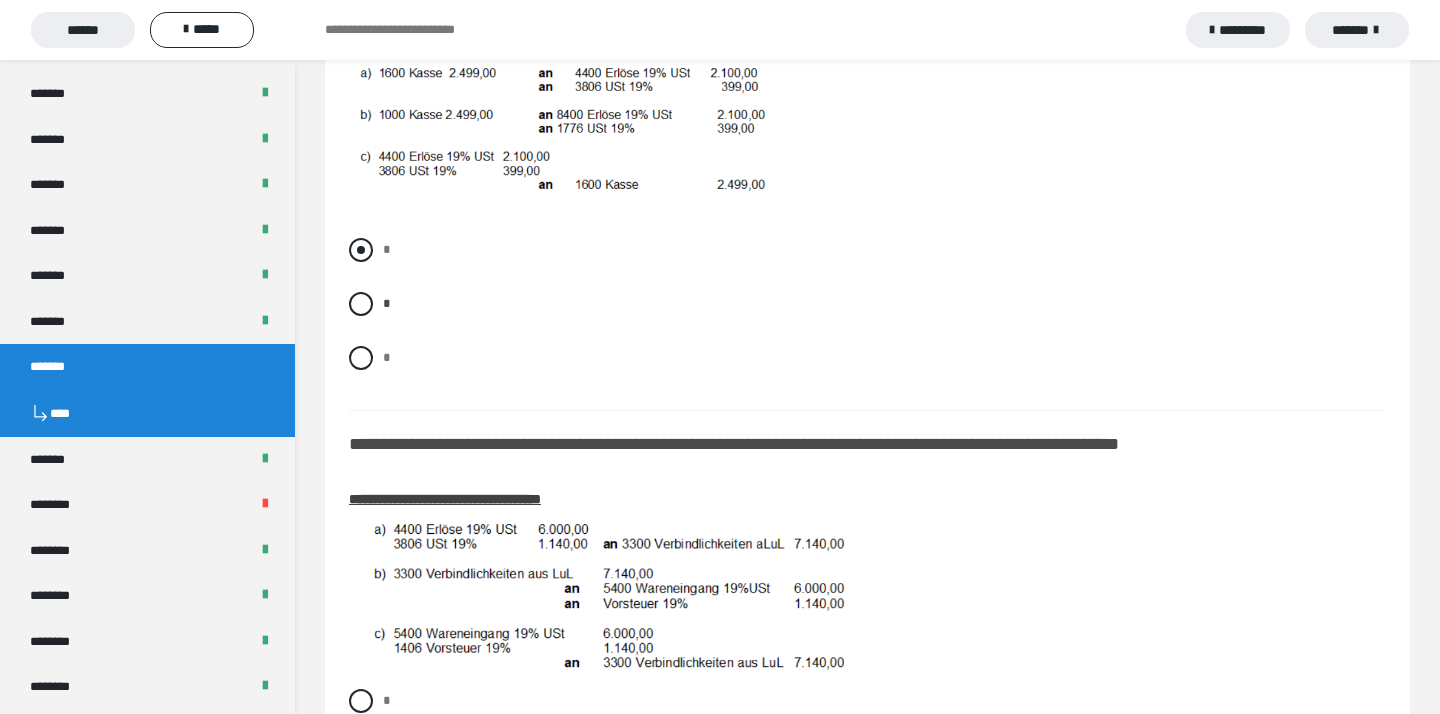 click on "*" at bounding box center [389, 244] 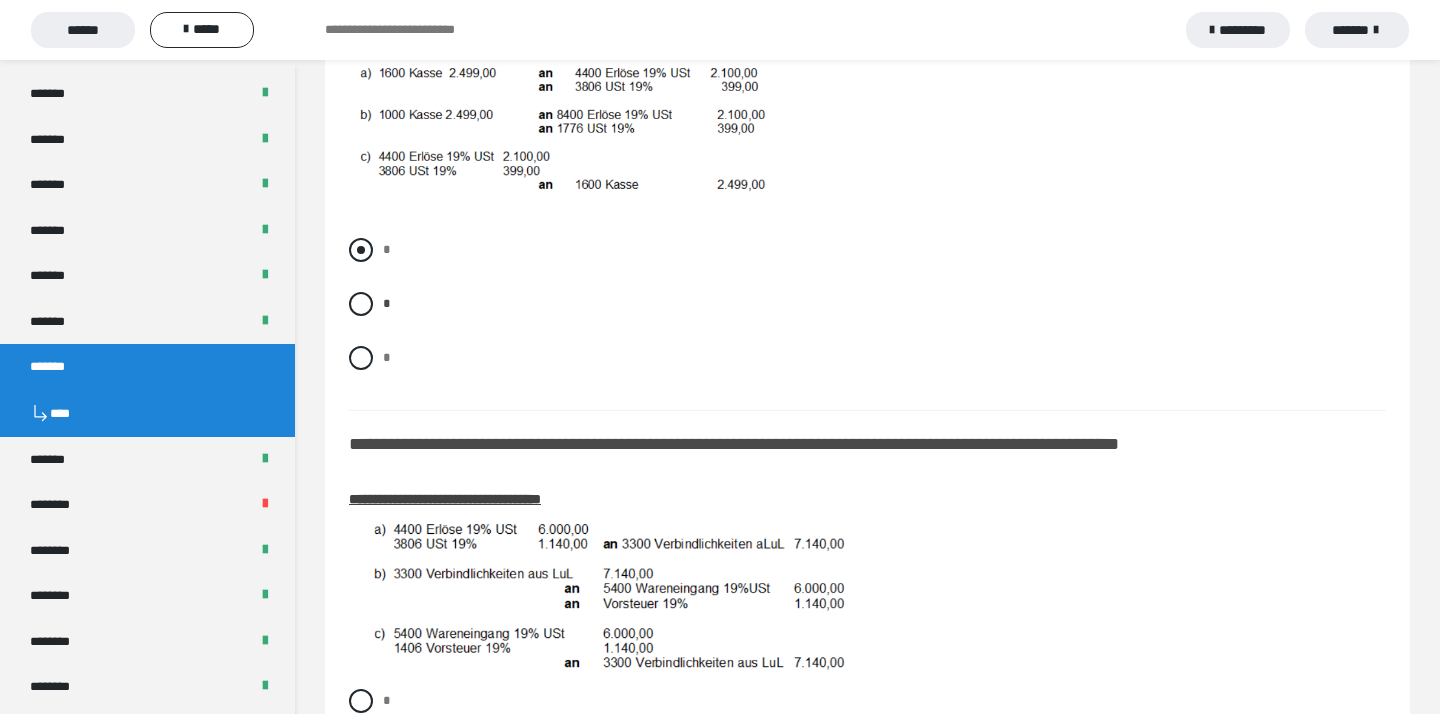 radio on "****" 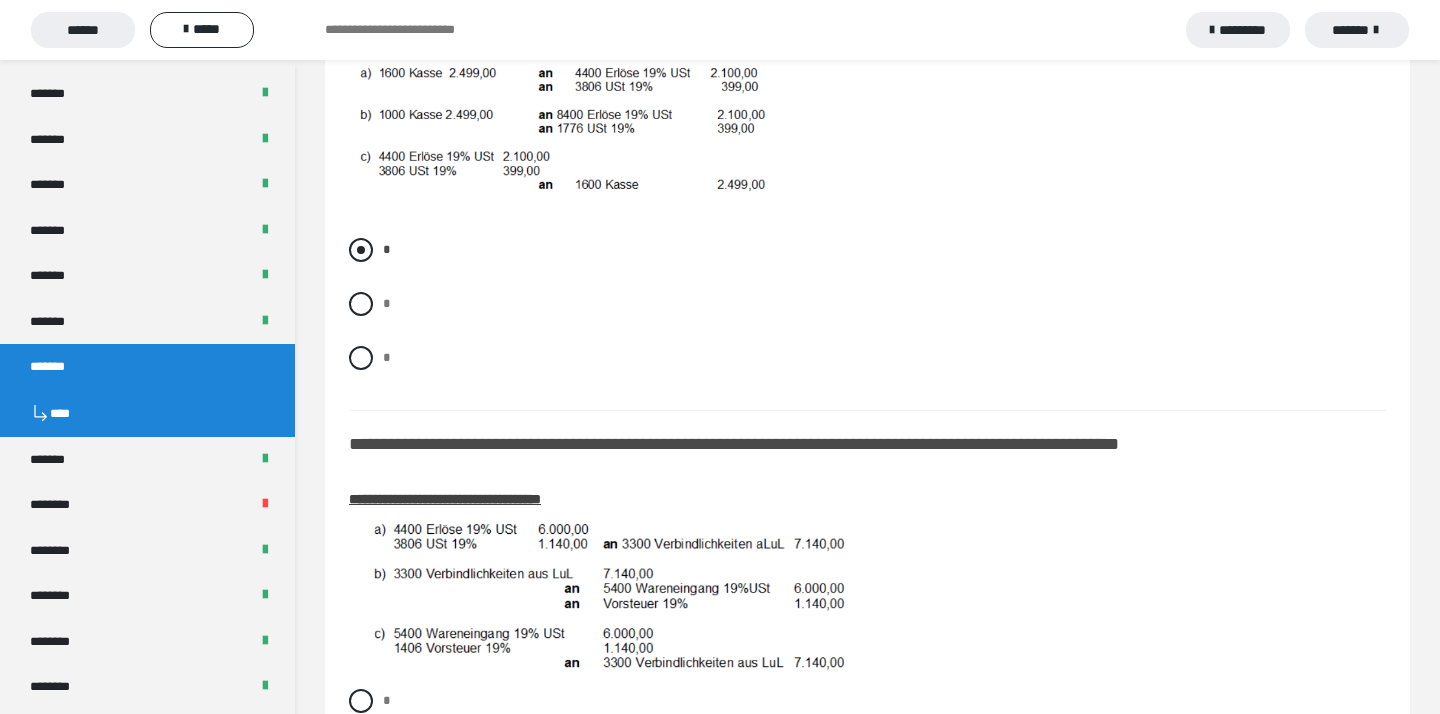 click at bounding box center (361, 250) 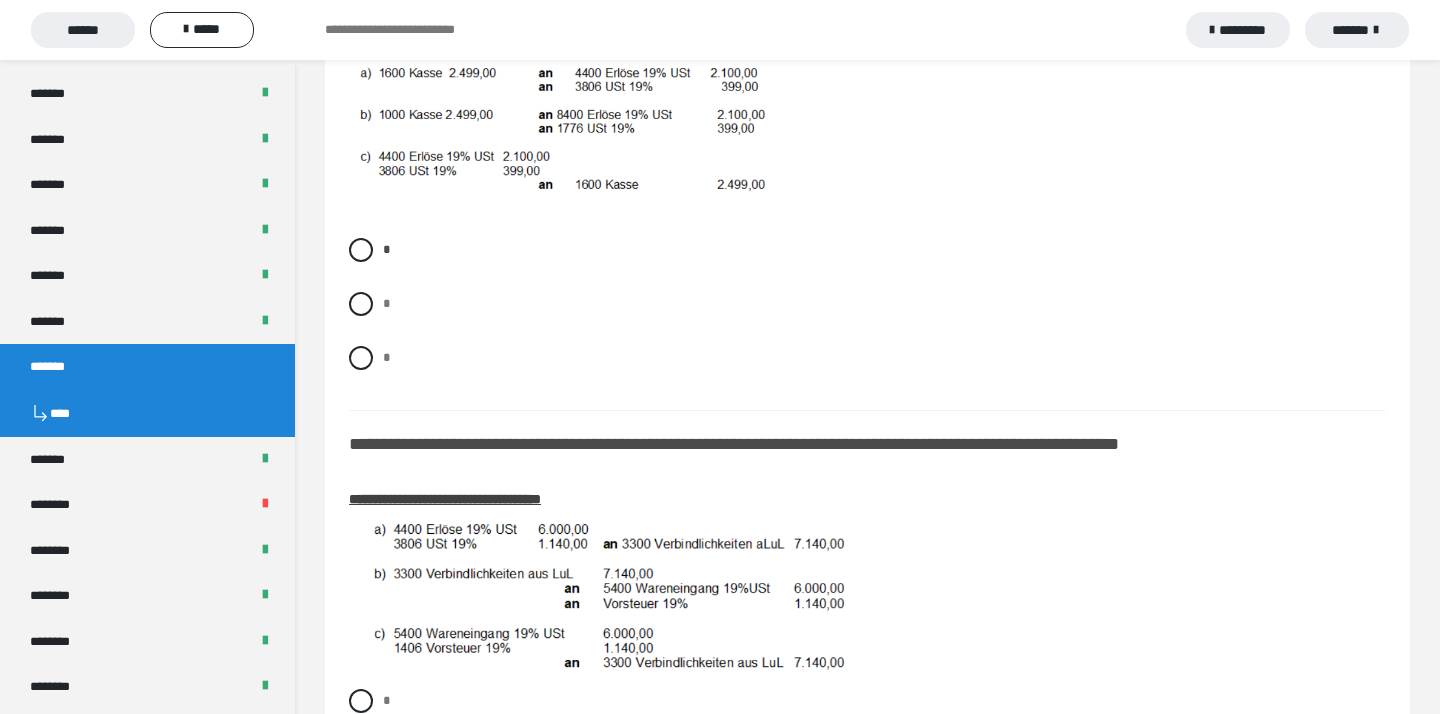 click on "*" at bounding box center (389, 298) 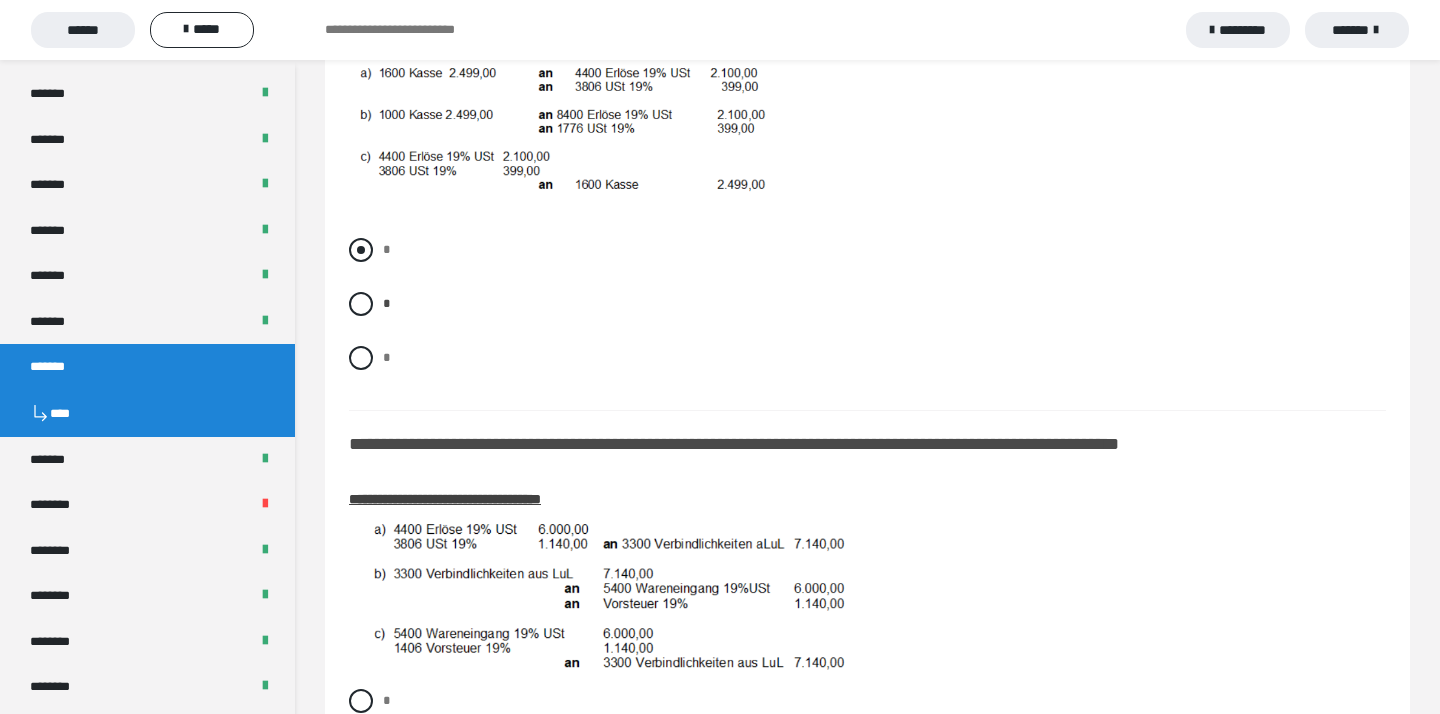 click at bounding box center [361, 250] 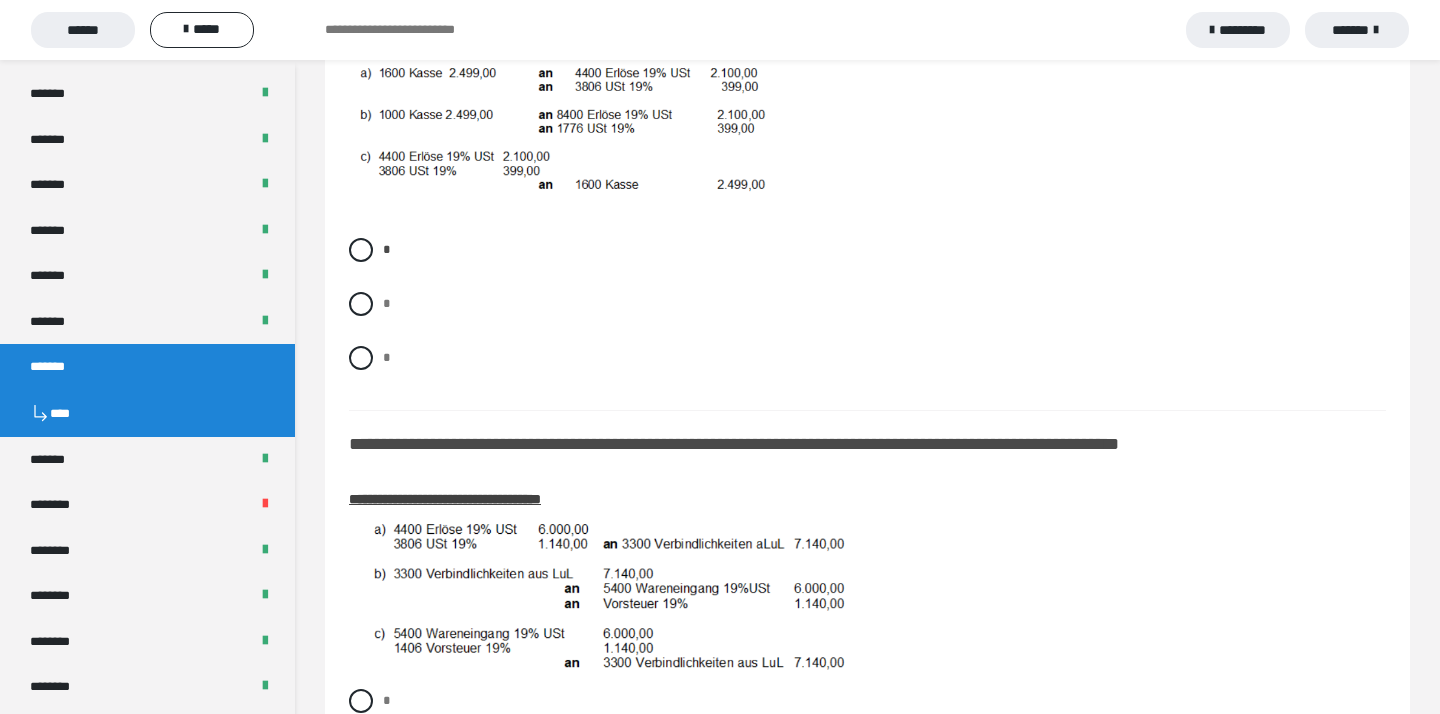click on "**********" at bounding box center [867, 498] 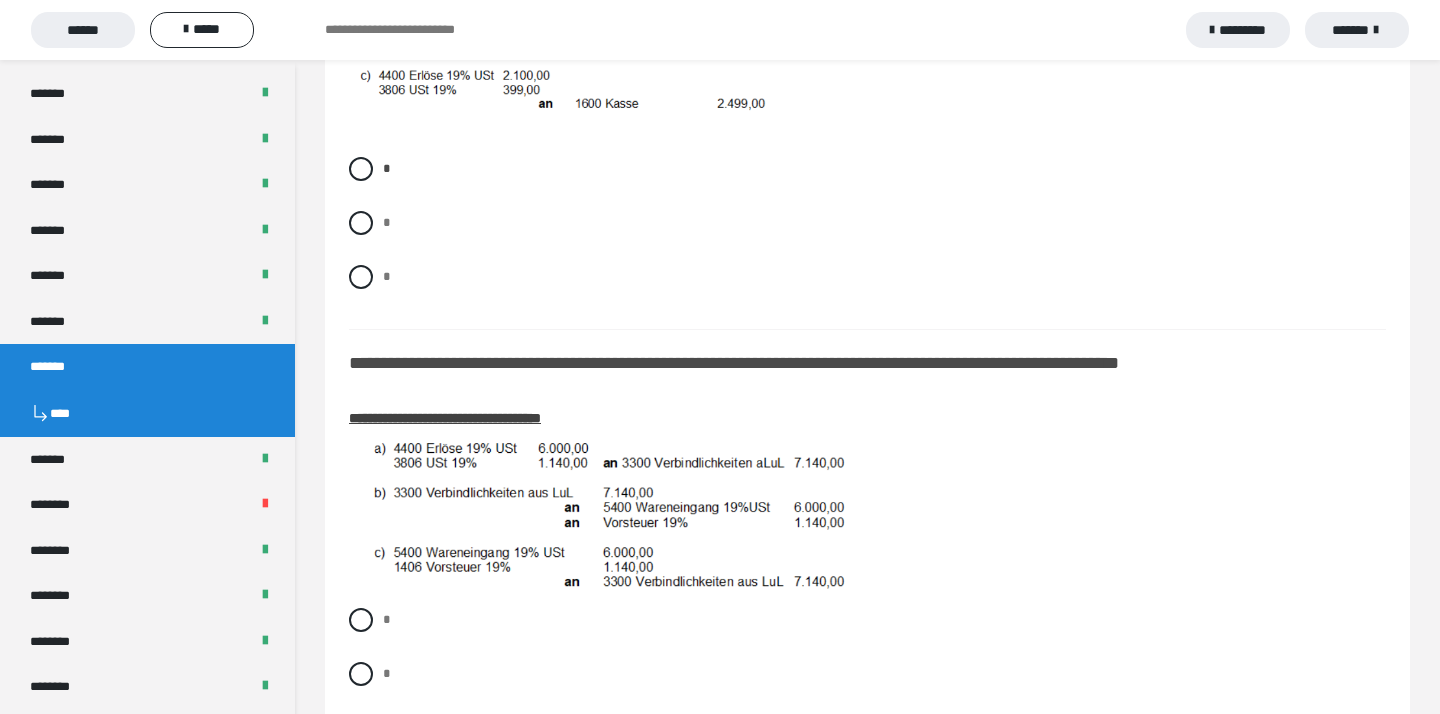 scroll, scrollTop: 518, scrollLeft: 0, axis: vertical 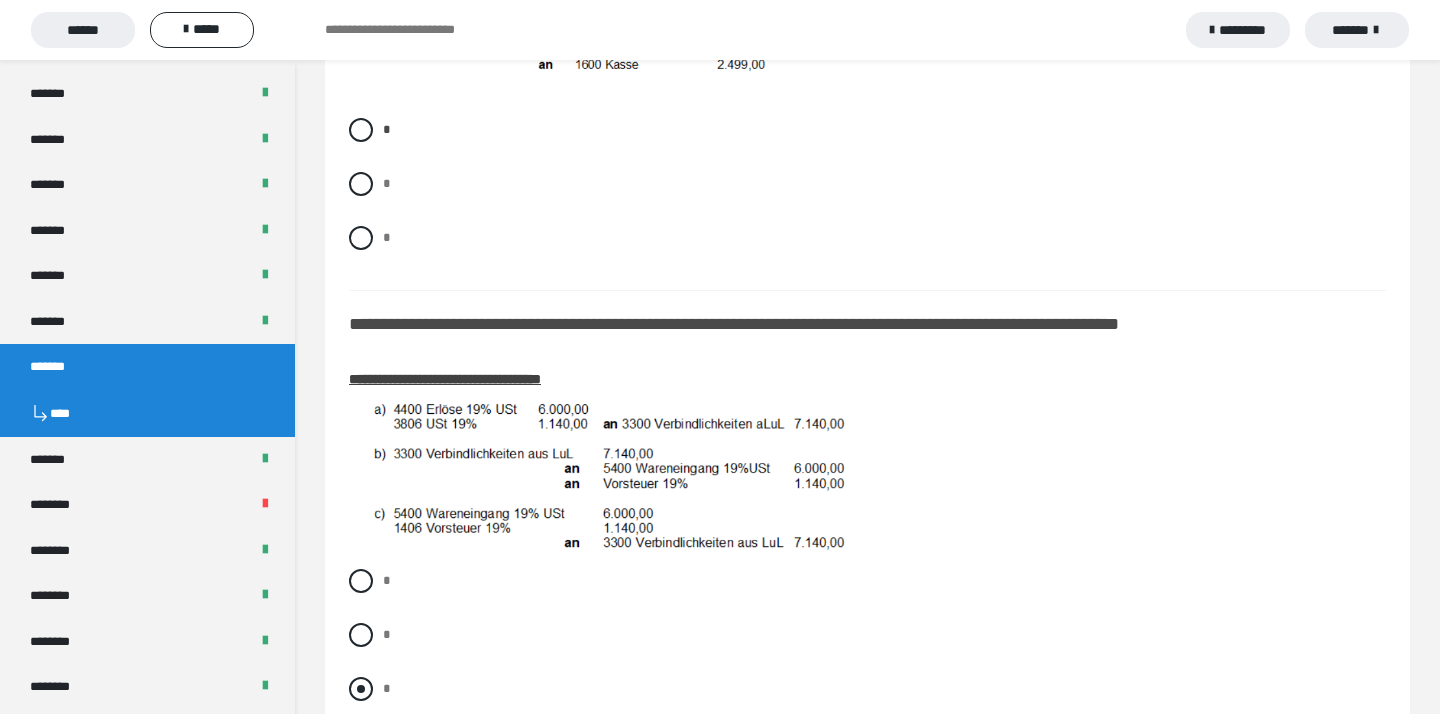 click at bounding box center (361, 689) 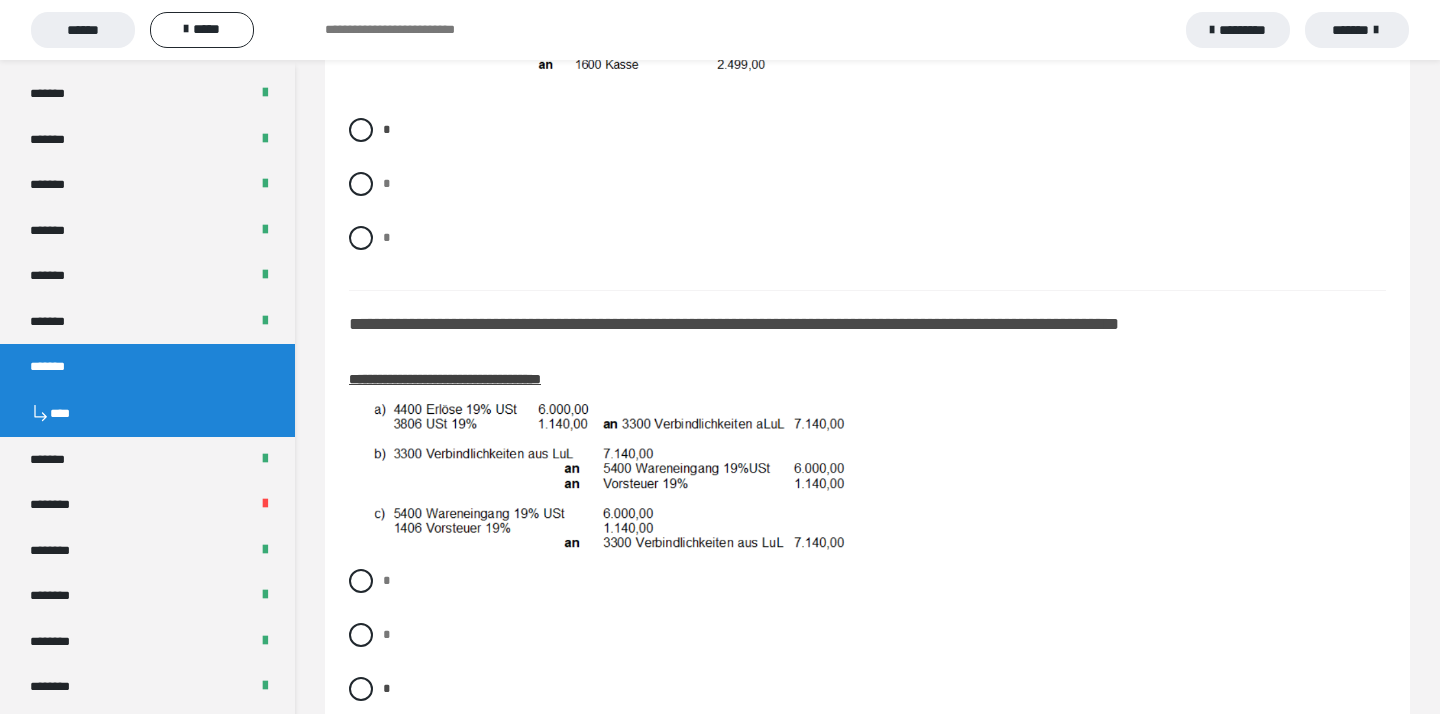 click on "* * *" at bounding box center [867, 650] 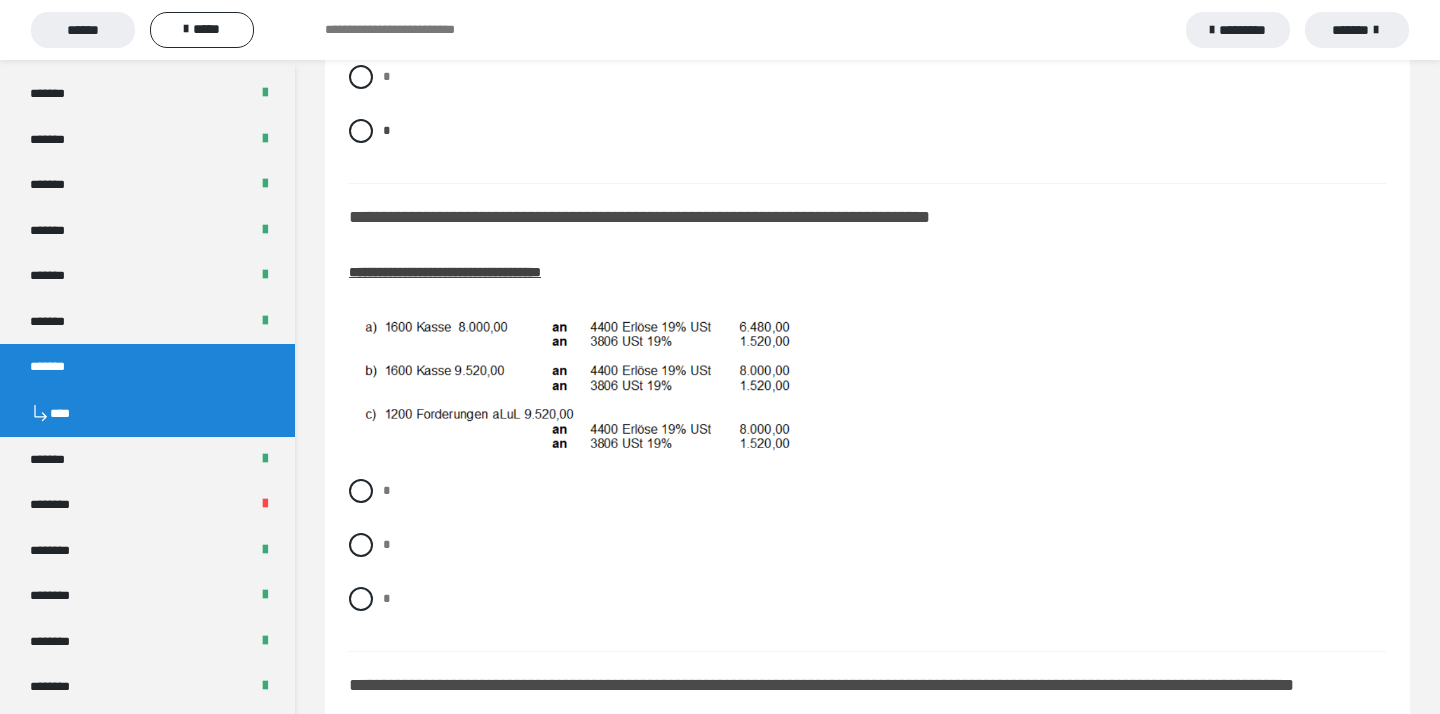 scroll, scrollTop: 1078, scrollLeft: 0, axis: vertical 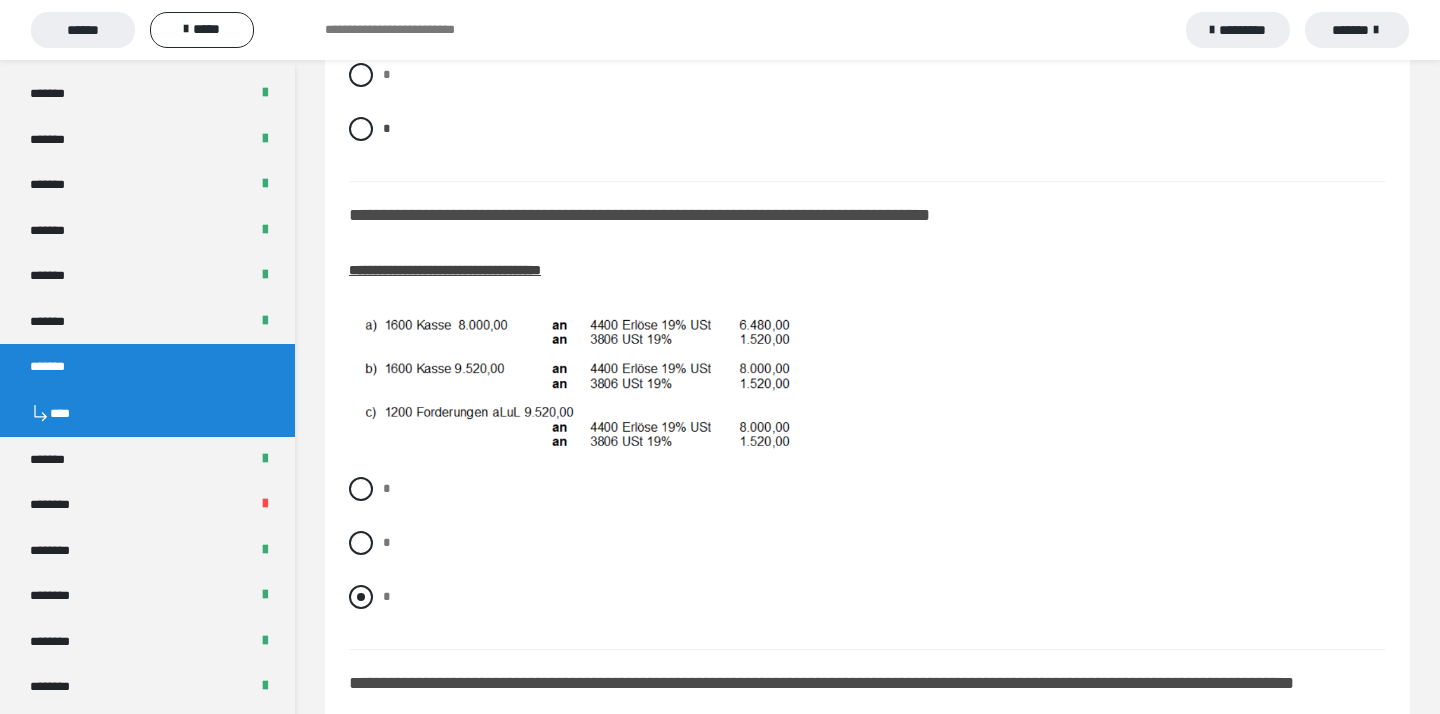 click at bounding box center (361, 597) 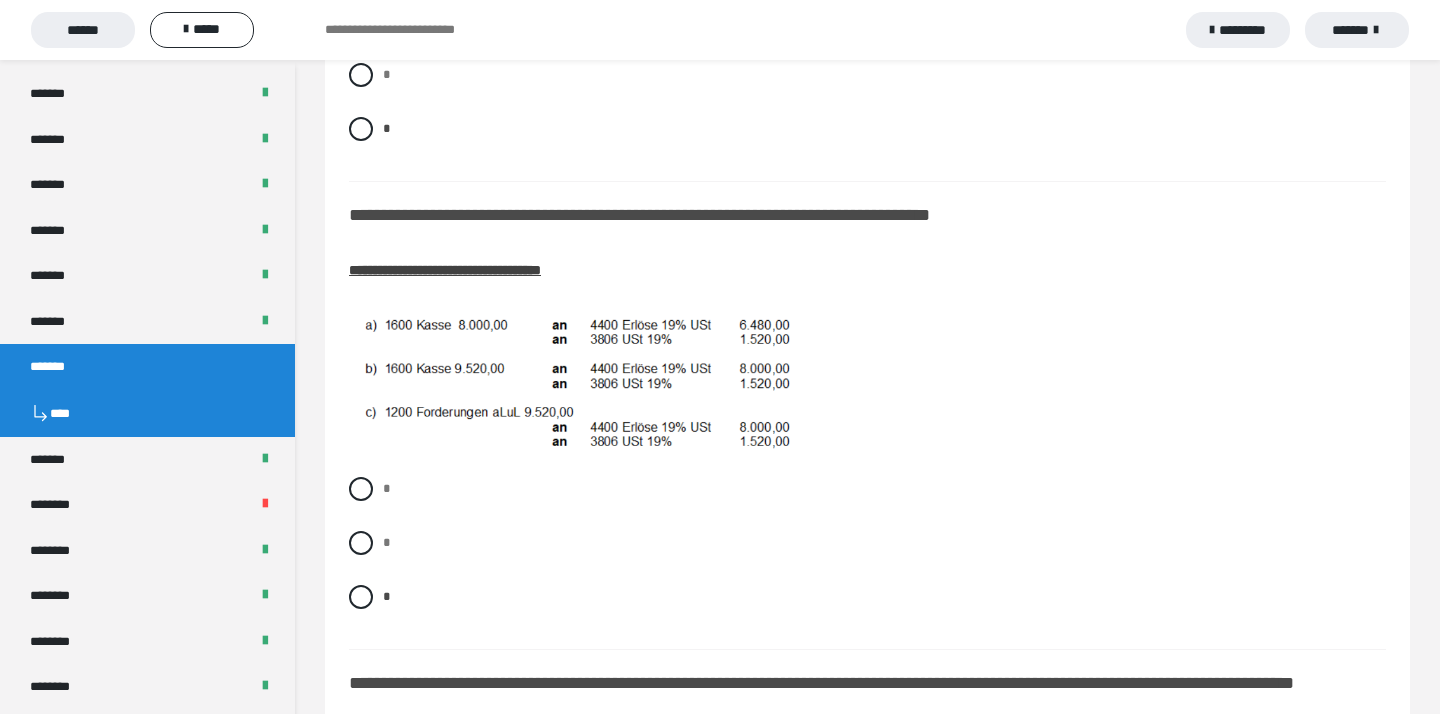 click on "**********" at bounding box center (867, 794) 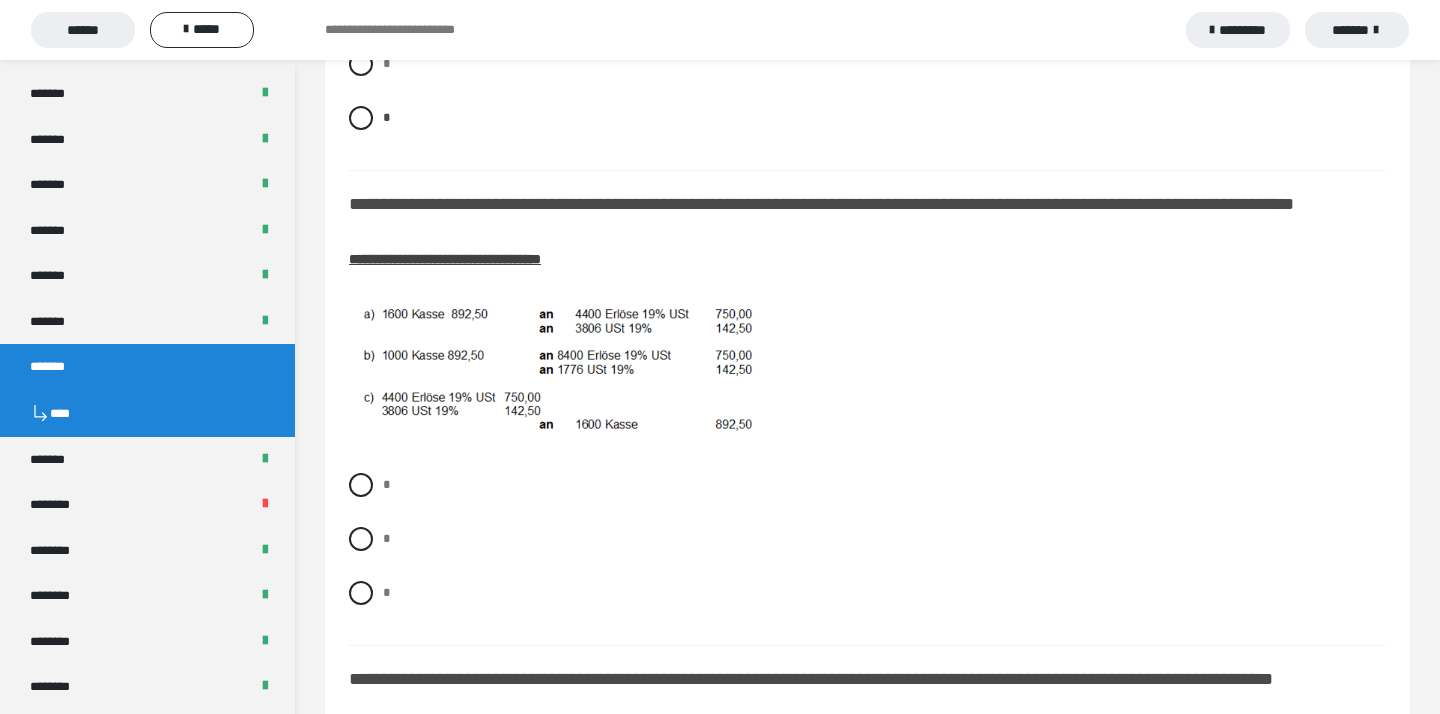 scroll, scrollTop: 1558, scrollLeft: 0, axis: vertical 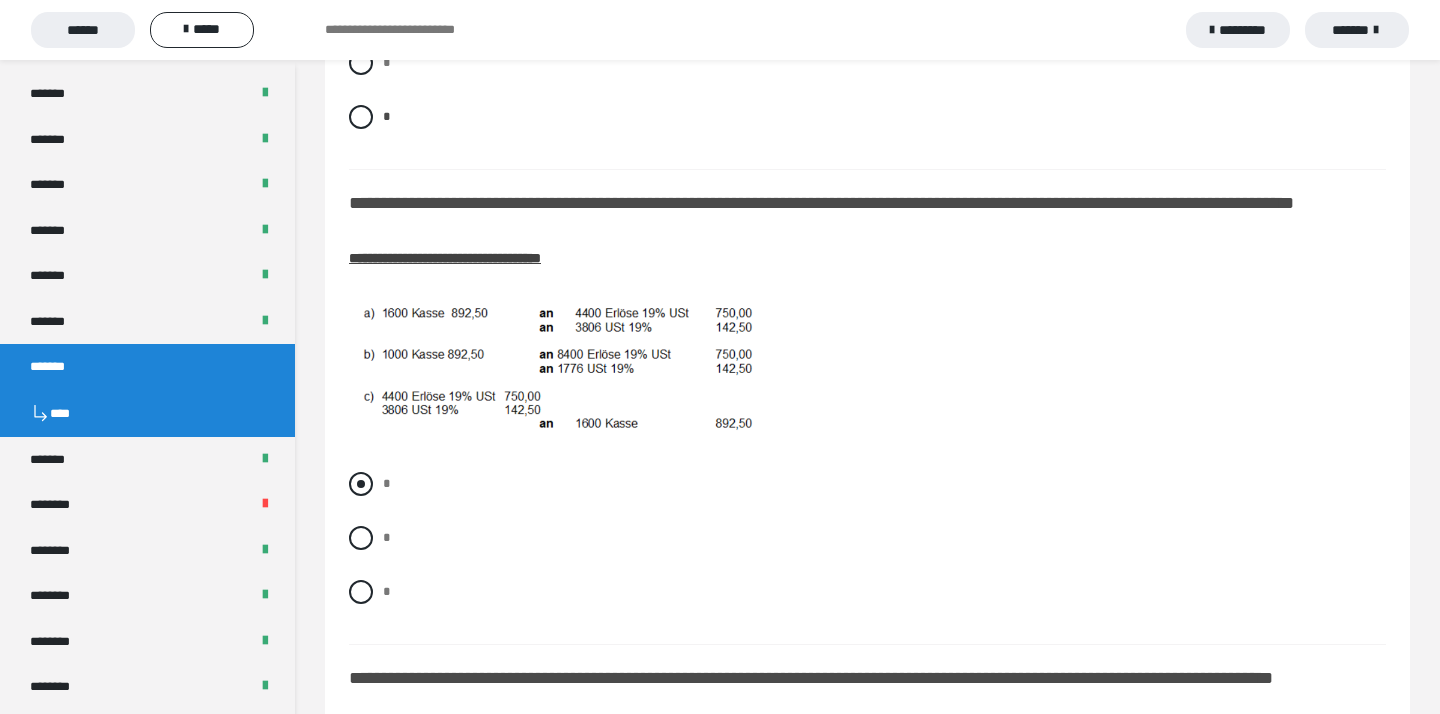 click at bounding box center (361, 484) 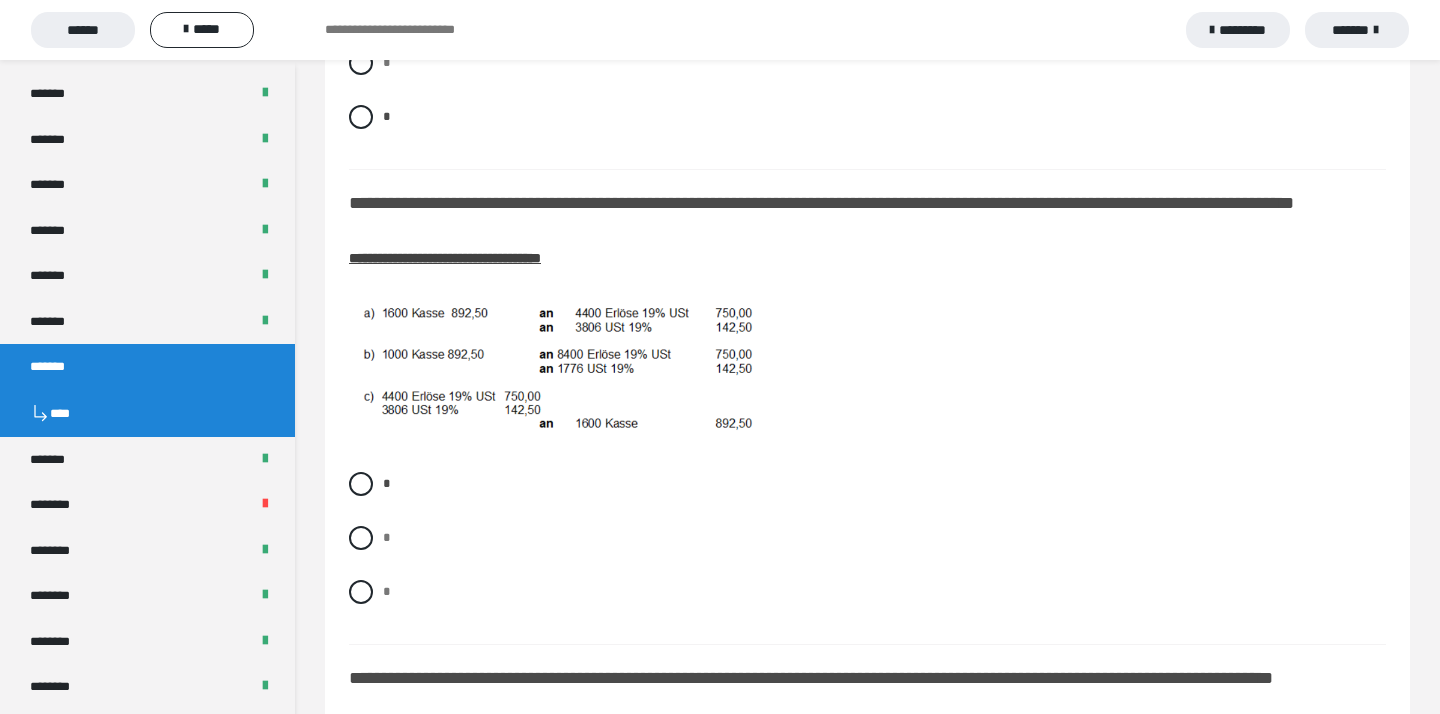 click on "**********" at bounding box center (867, 780) 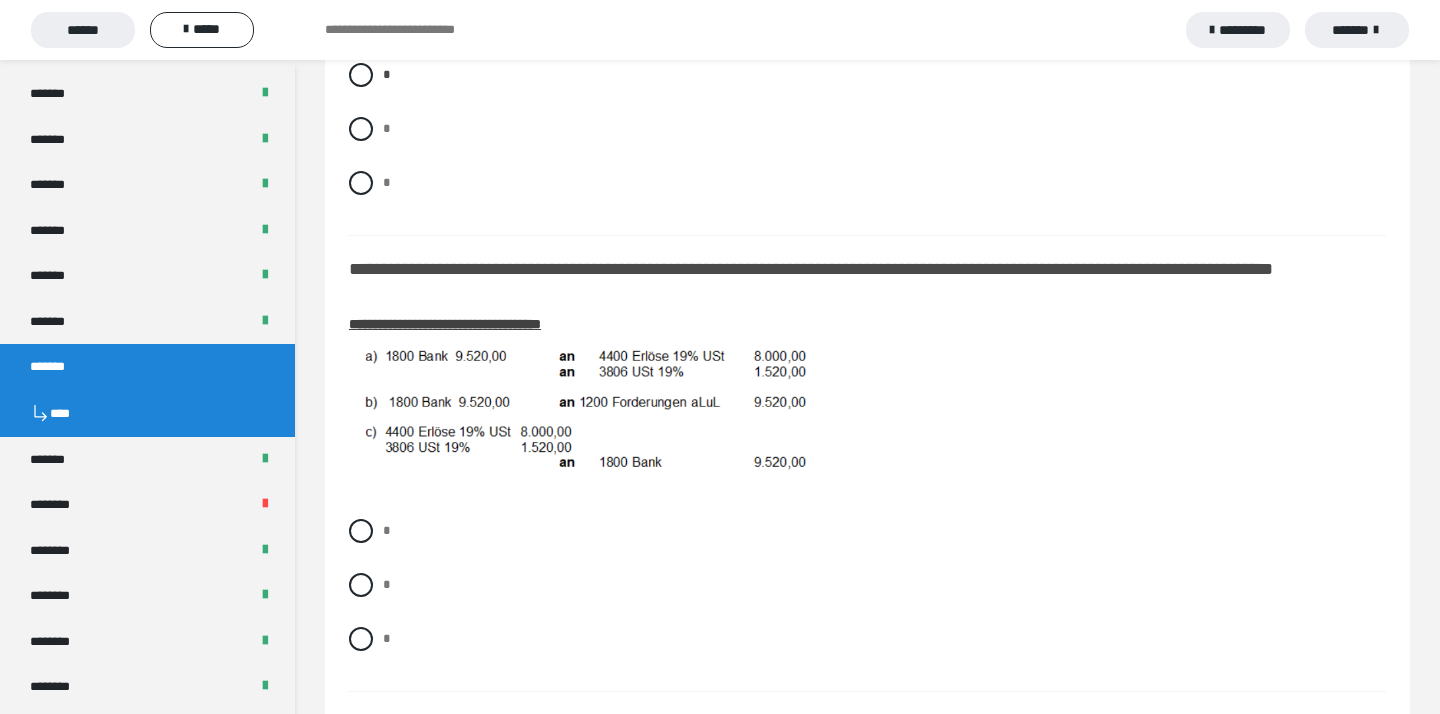 scroll, scrollTop: 1998, scrollLeft: 0, axis: vertical 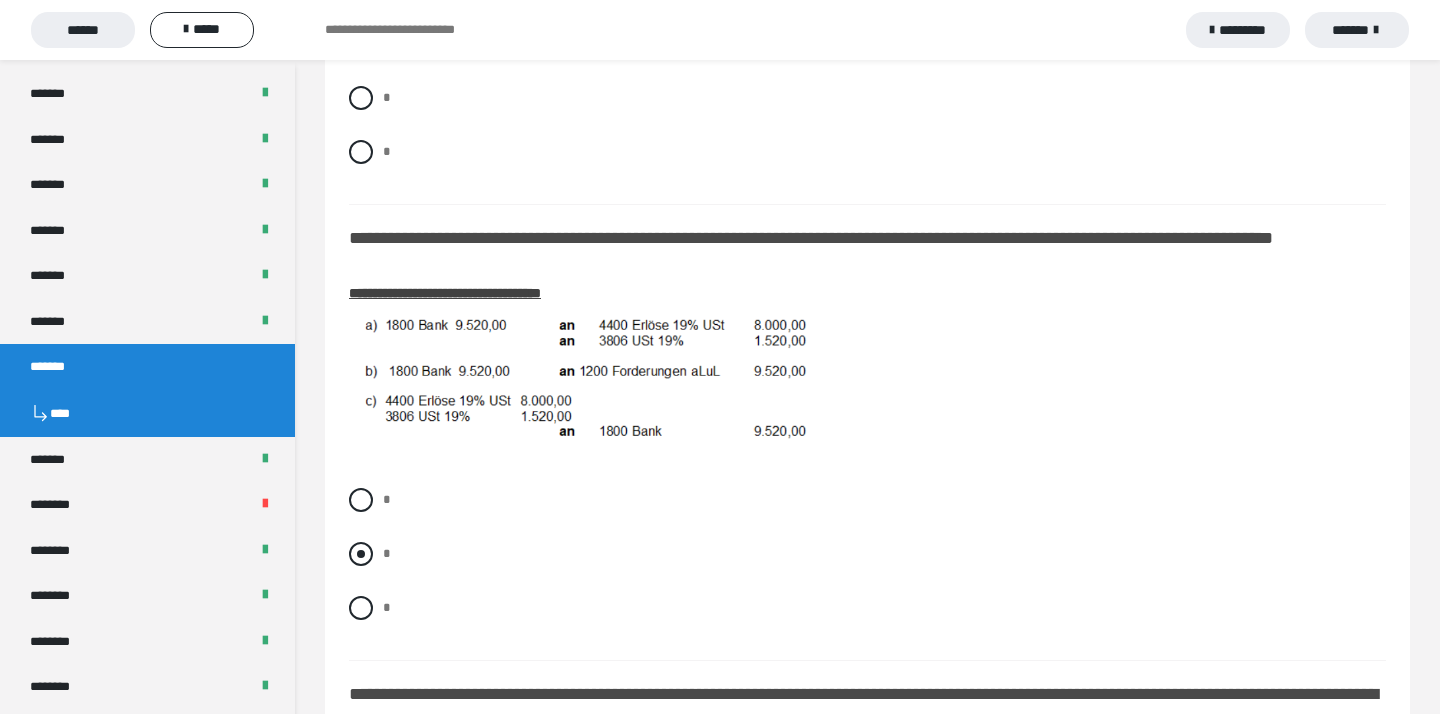 click at bounding box center (361, 554) 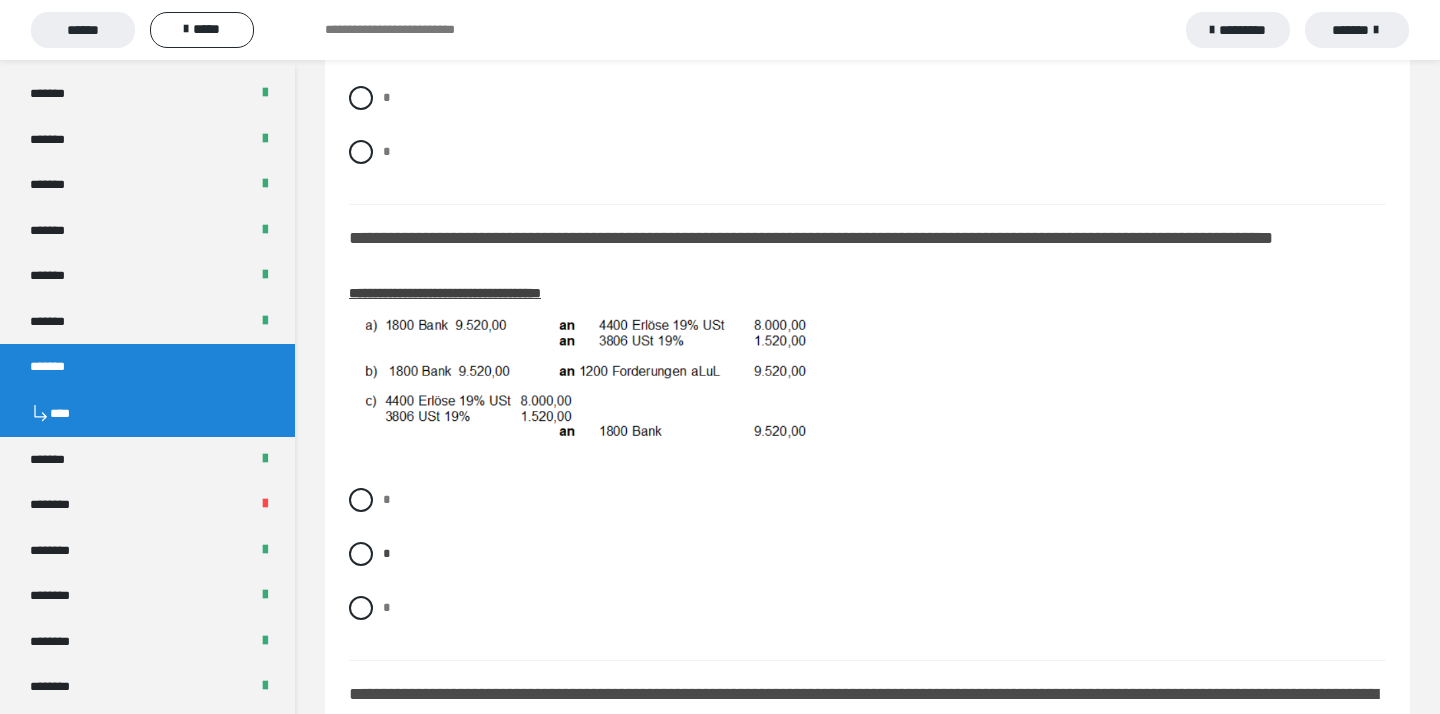 click on "**********" at bounding box center (867, 17) 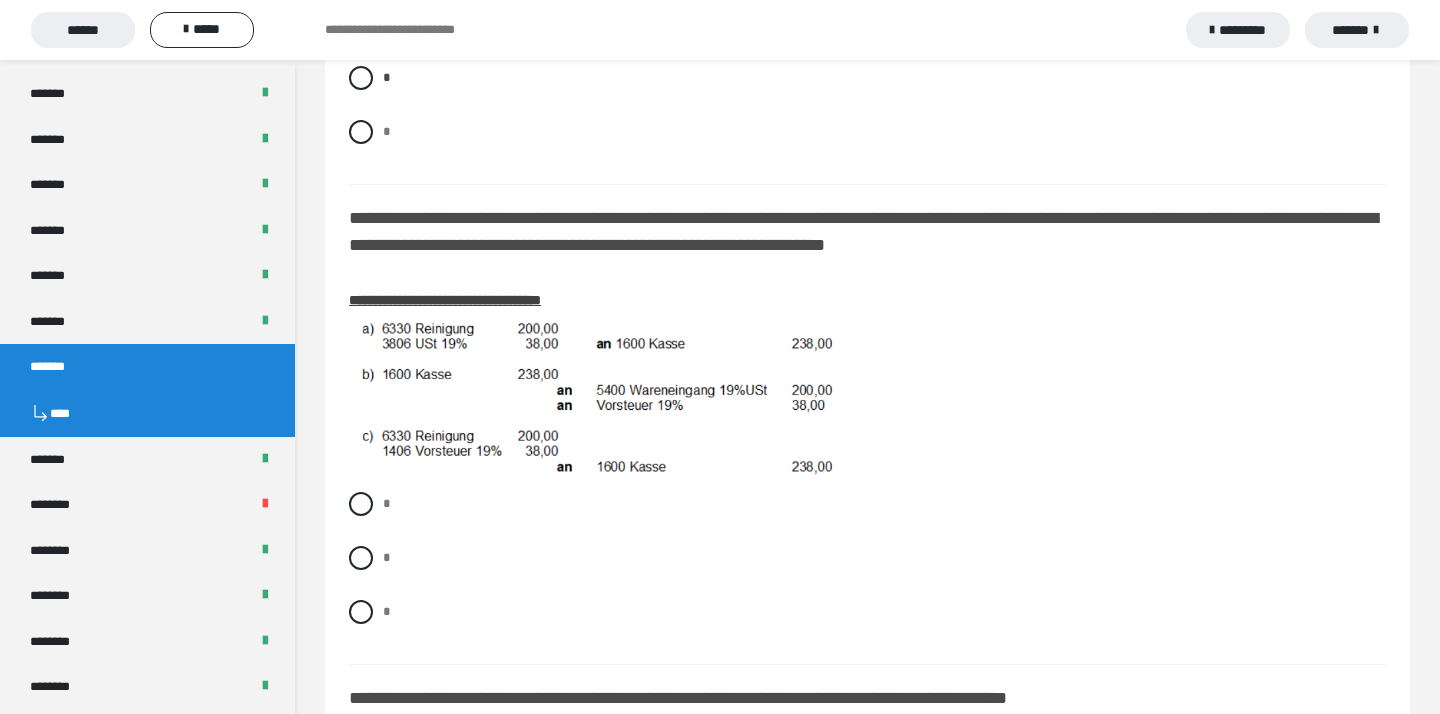 scroll, scrollTop: 2478, scrollLeft: 0, axis: vertical 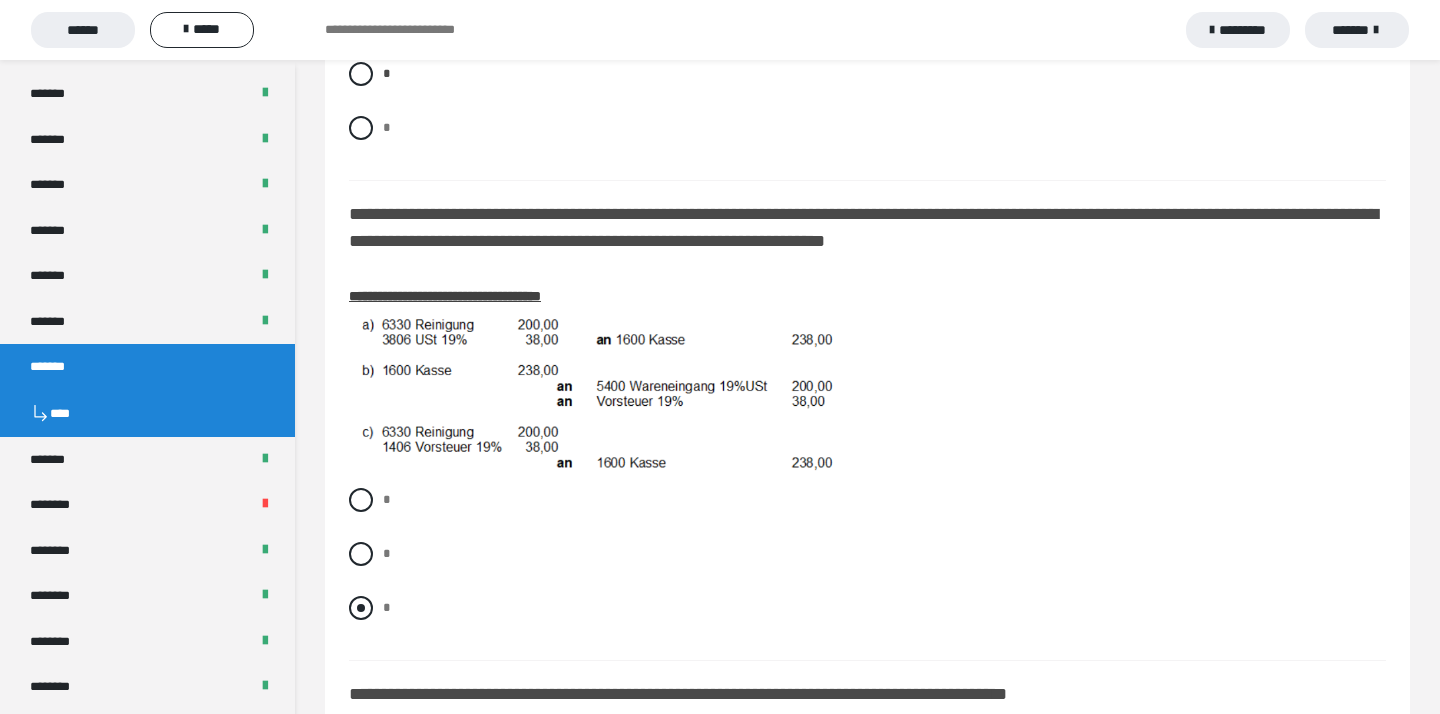 click at bounding box center [361, 608] 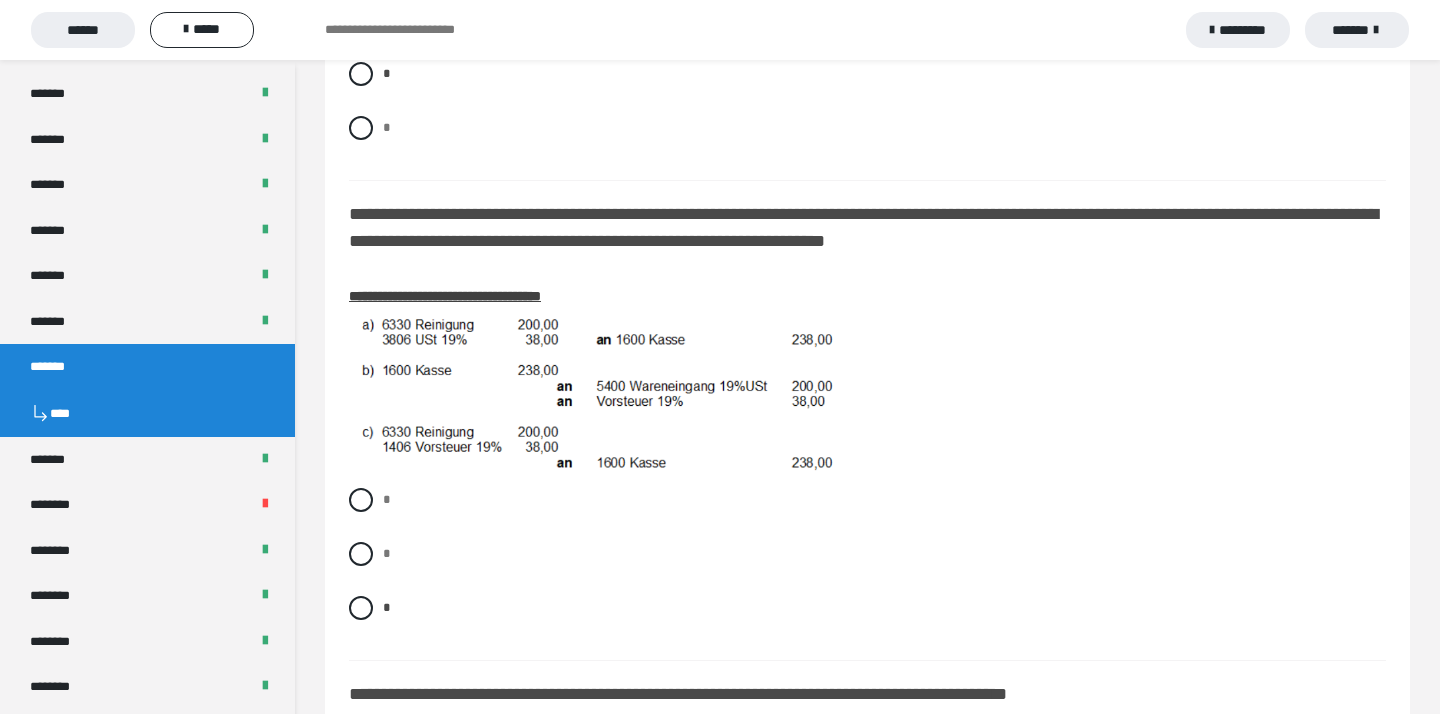 click on "* * *" at bounding box center (867, 569) 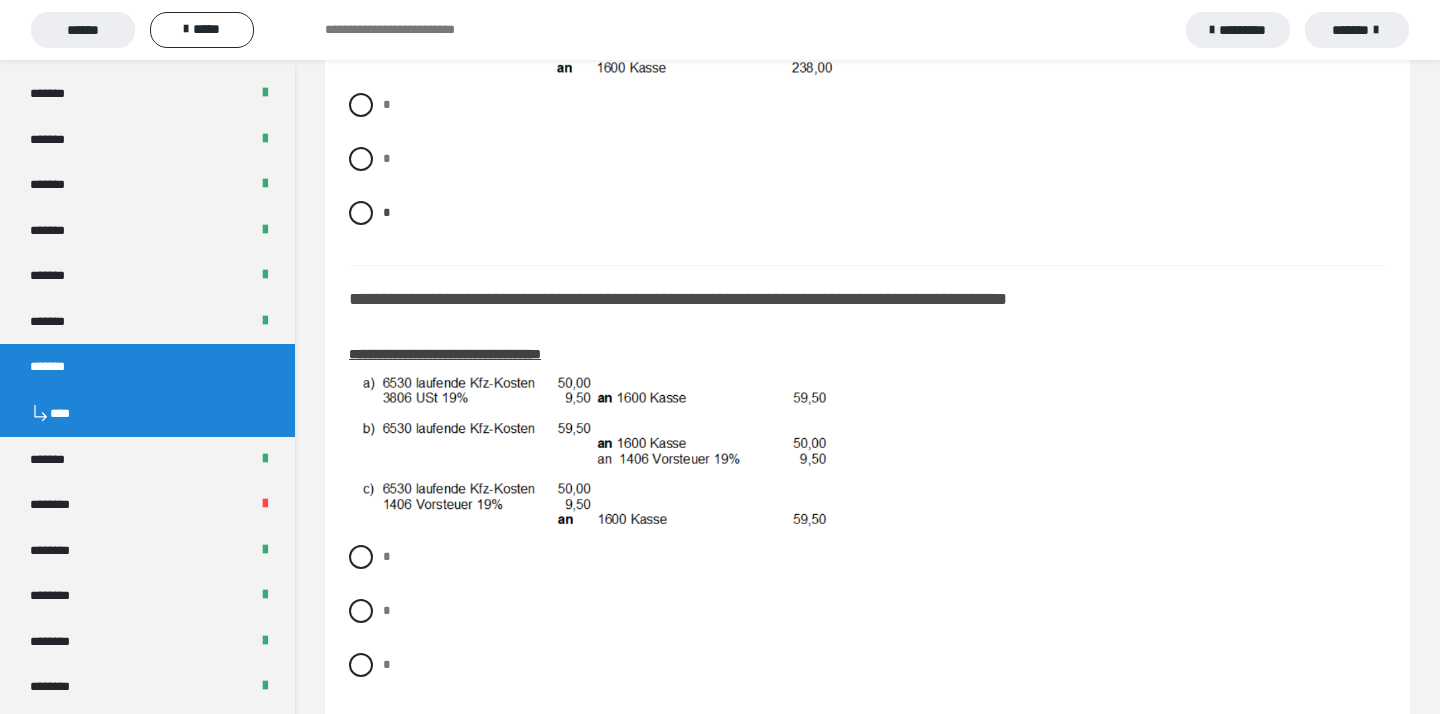 scroll, scrollTop: 2878, scrollLeft: 0, axis: vertical 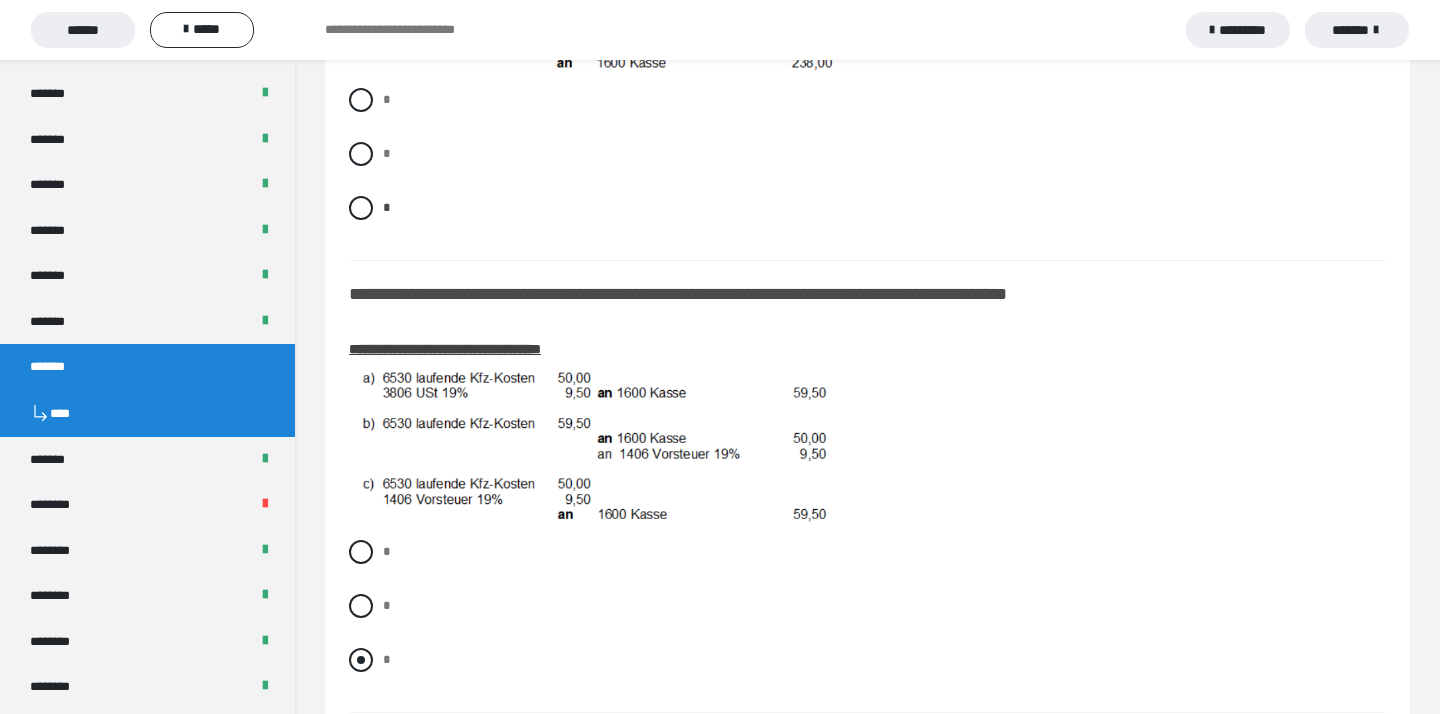 click at bounding box center (361, 660) 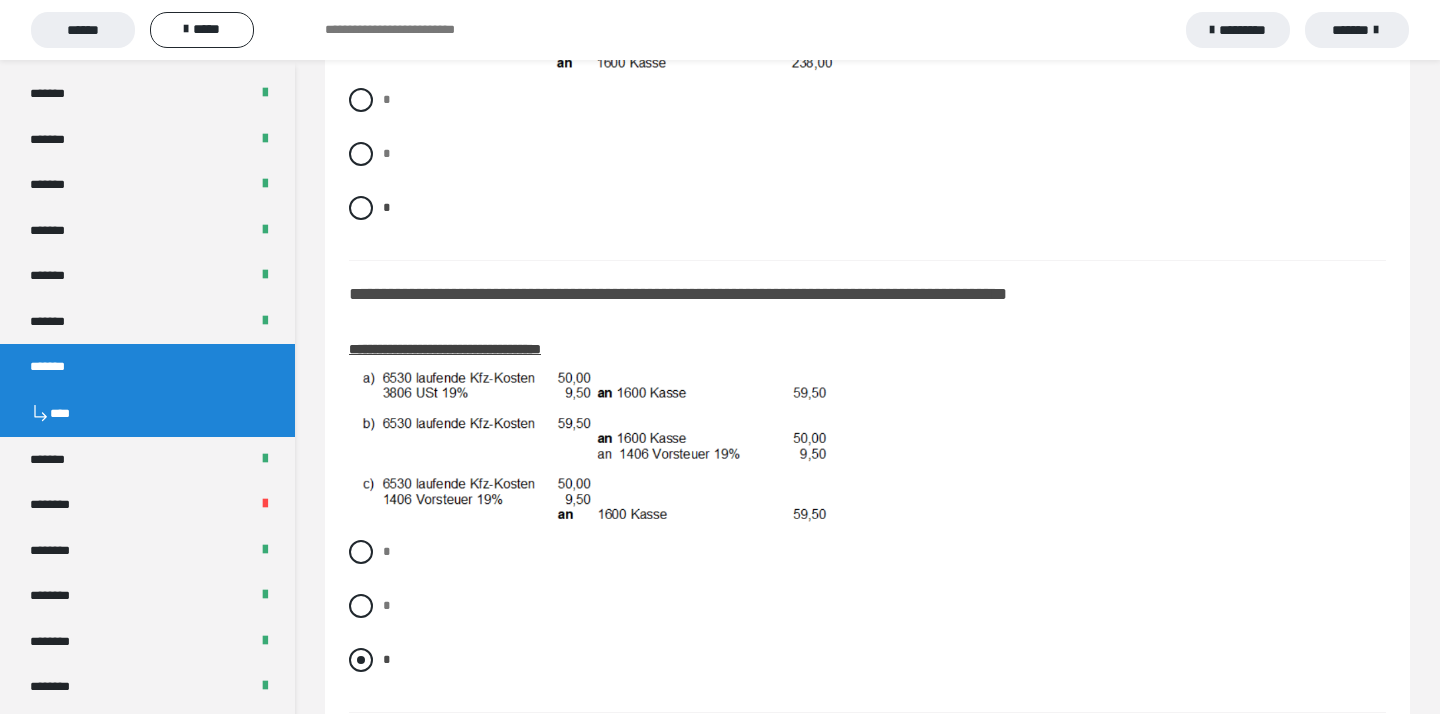 click on "*" at bounding box center (867, 660) 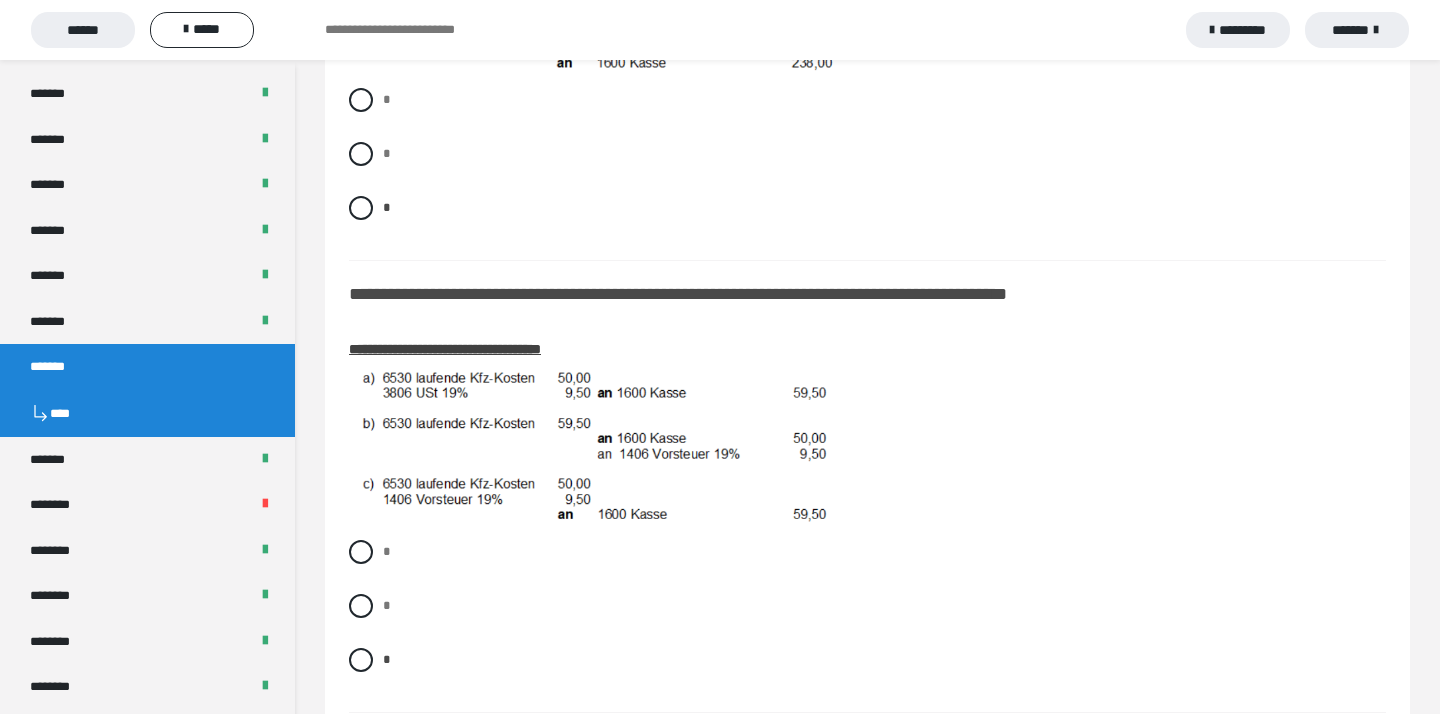 click on "* * *" at bounding box center [867, 621] 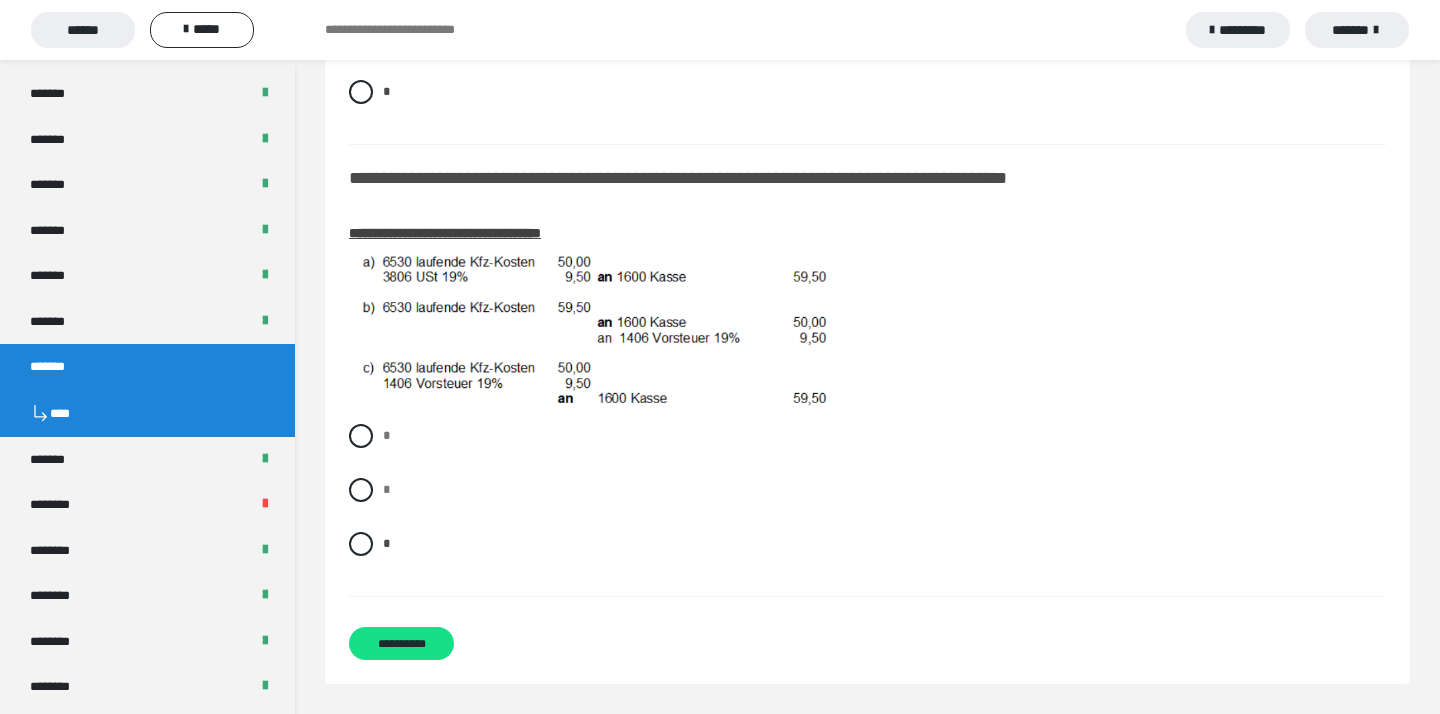 scroll, scrollTop: 3009, scrollLeft: 0, axis: vertical 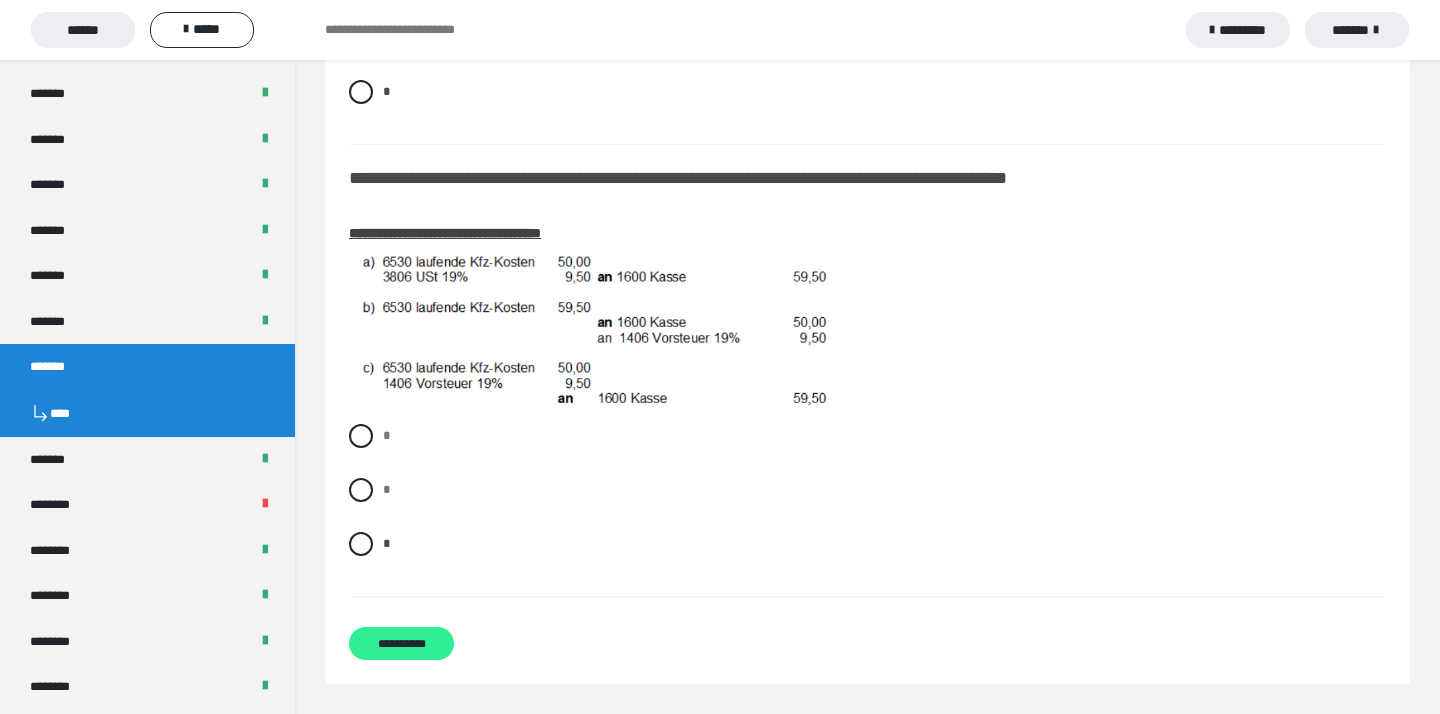 click on "**********" at bounding box center (401, 643) 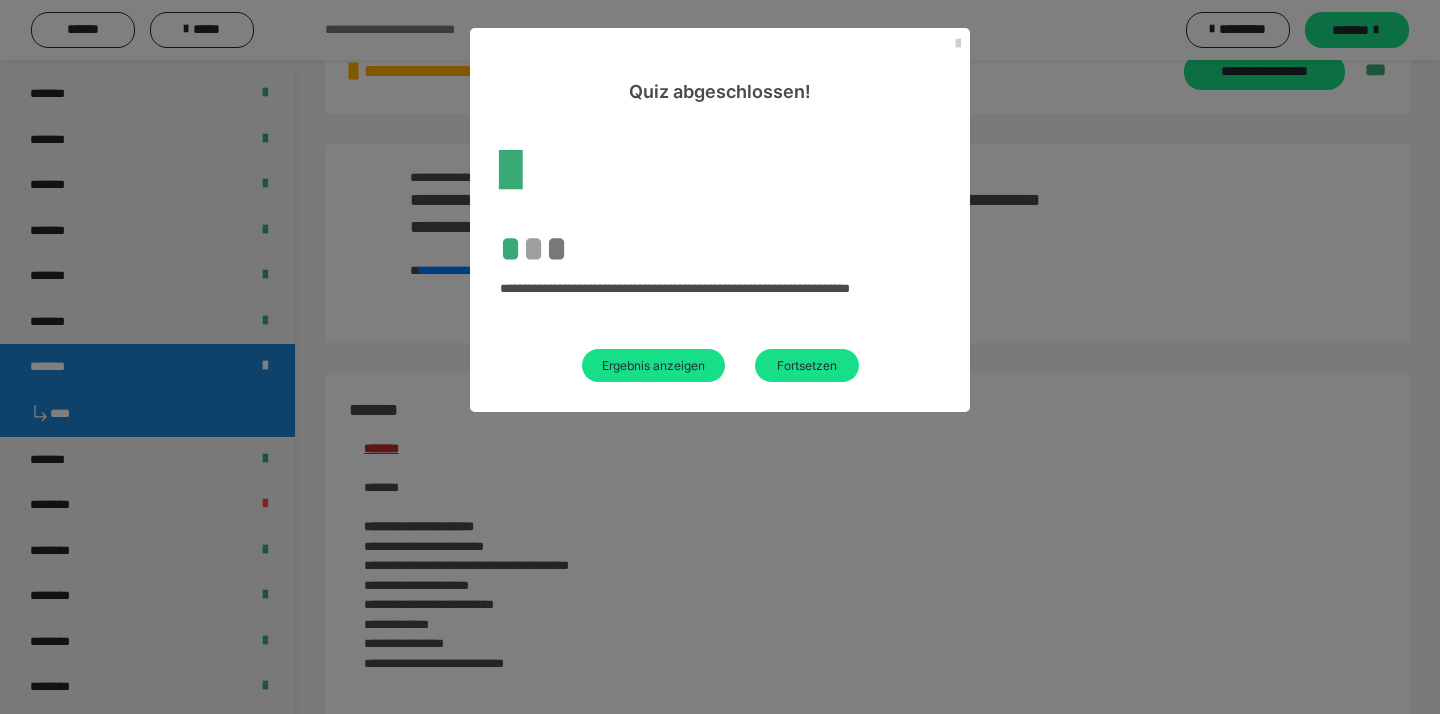 scroll, scrollTop: 2059, scrollLeft: 0, axis: vertical 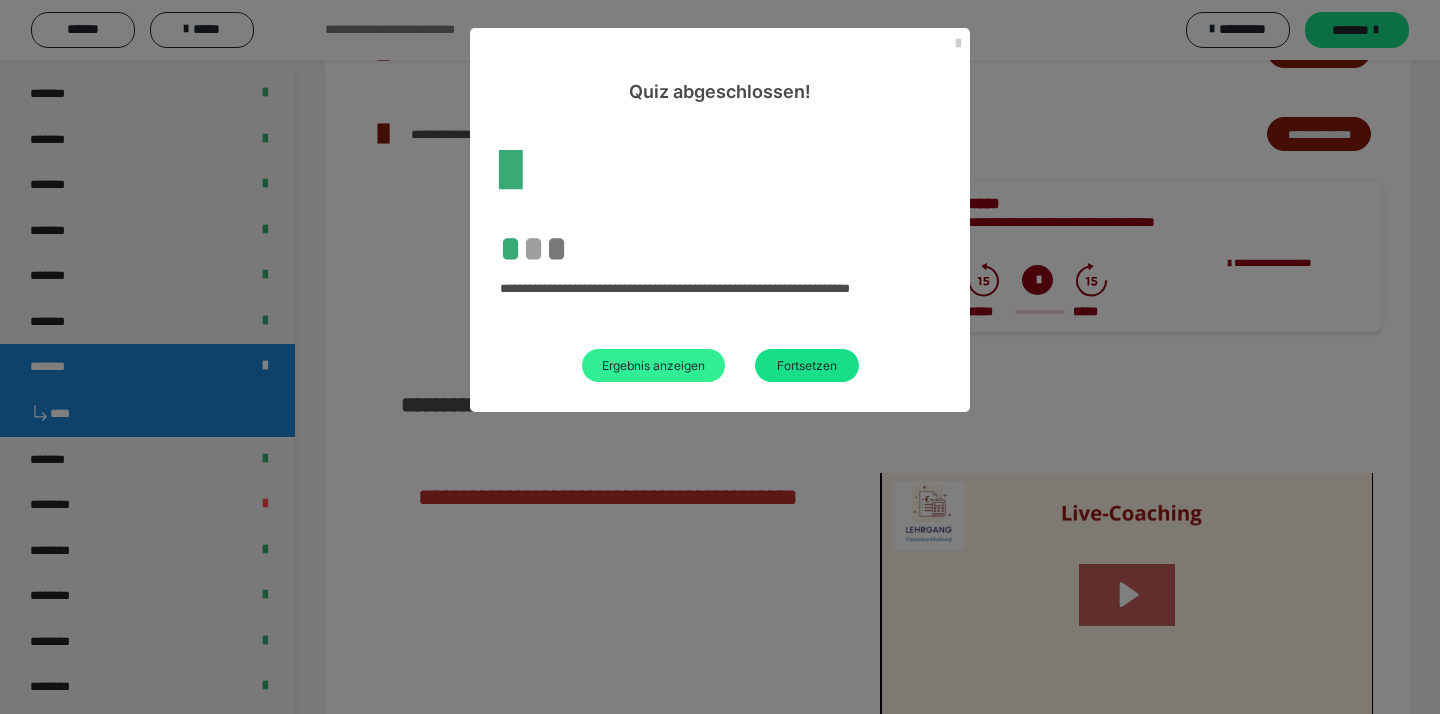 click on "Ergebnis anzeigen" at bounding box center [653, 365] 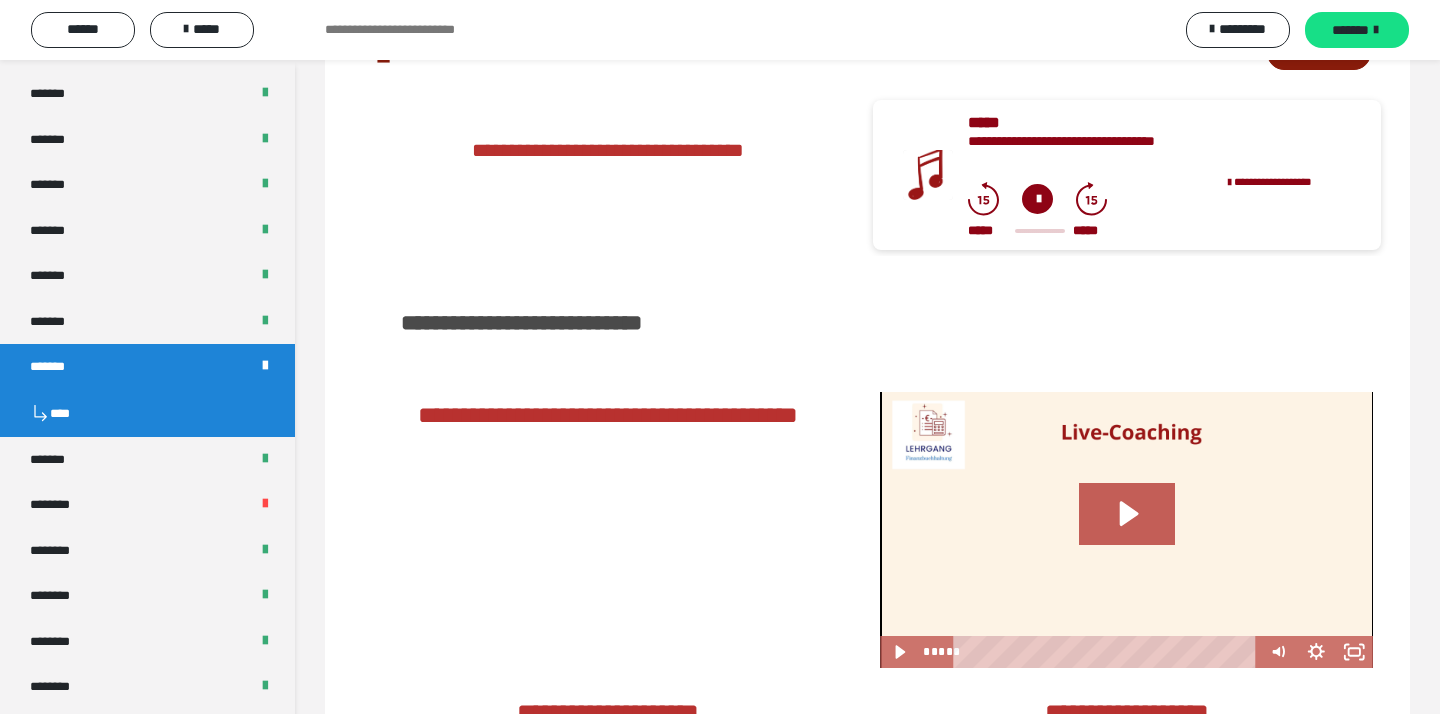 click on "**********" at bounding box center (608, 175) 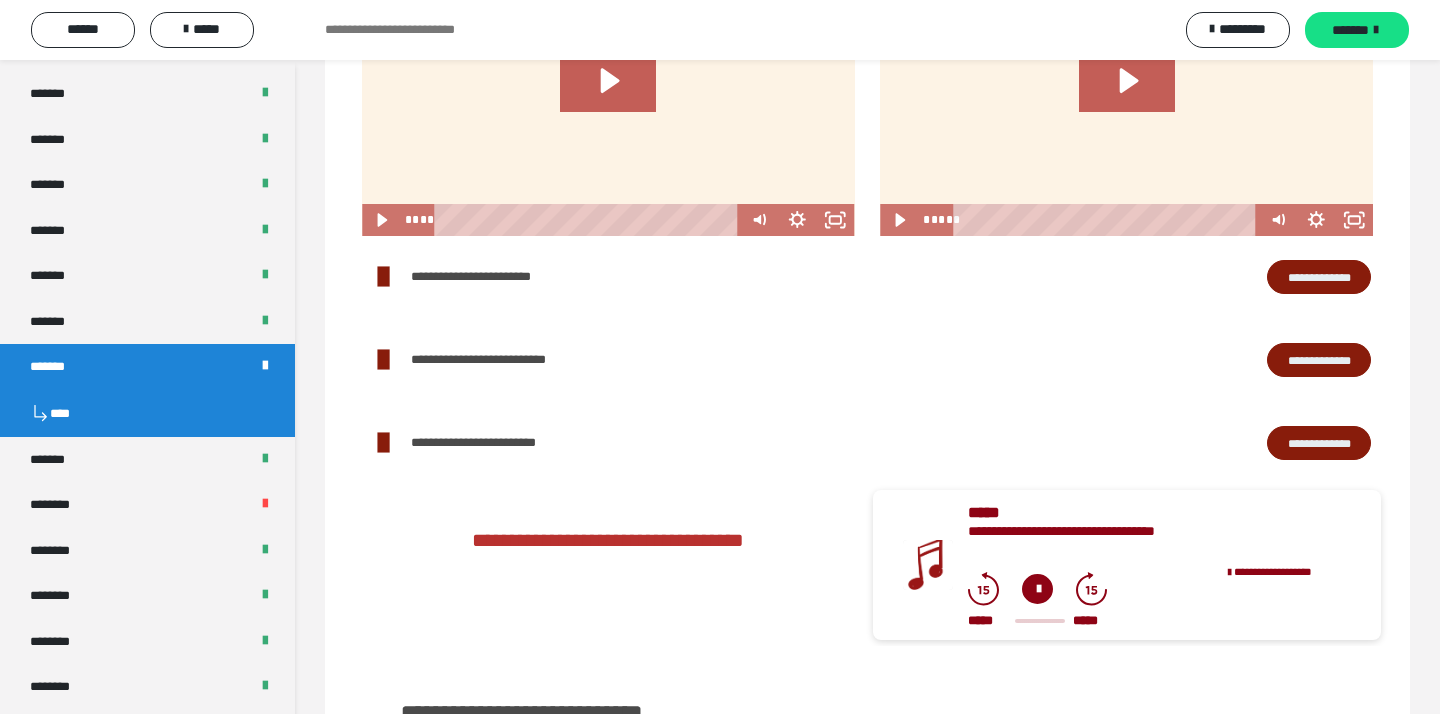 scroll, scrollTop: 4252, scrollLeft: 0, axis: vertical 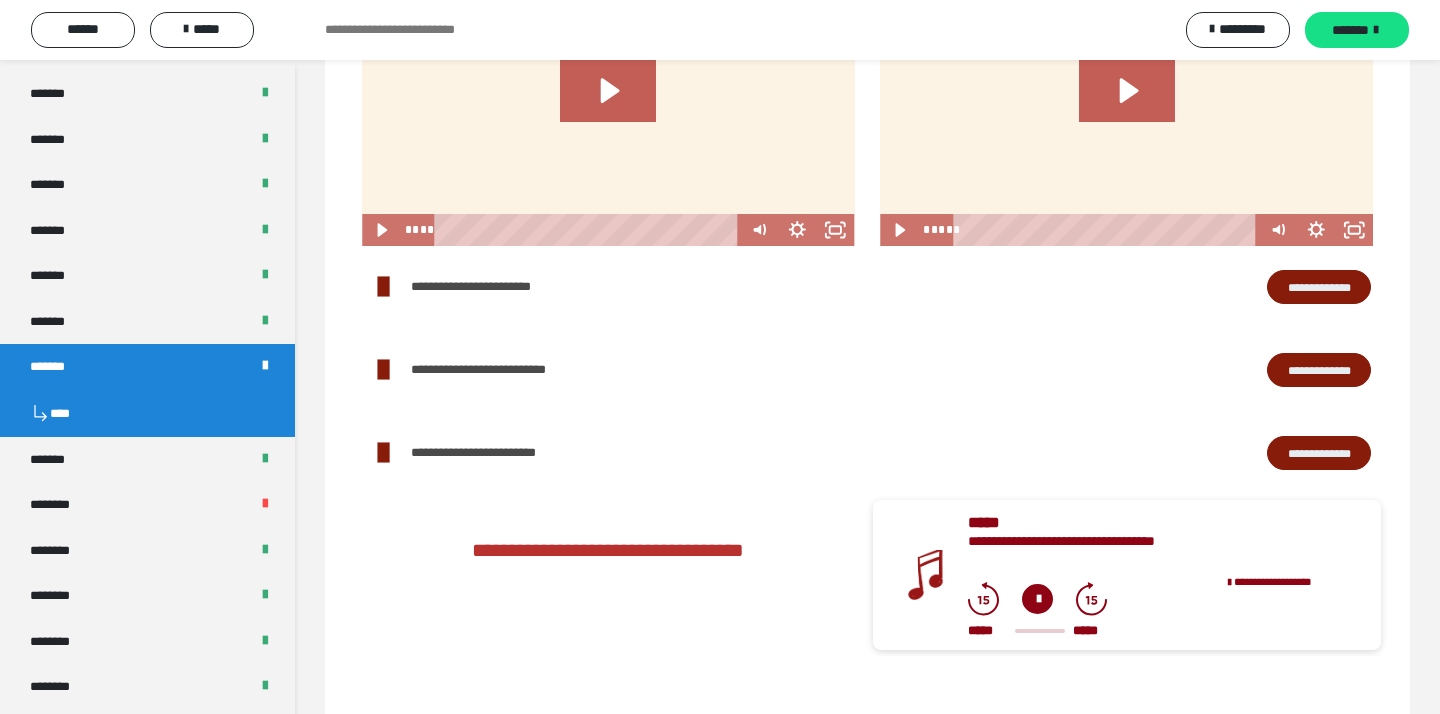 click on "**********" at bounding box center [867, -1244] 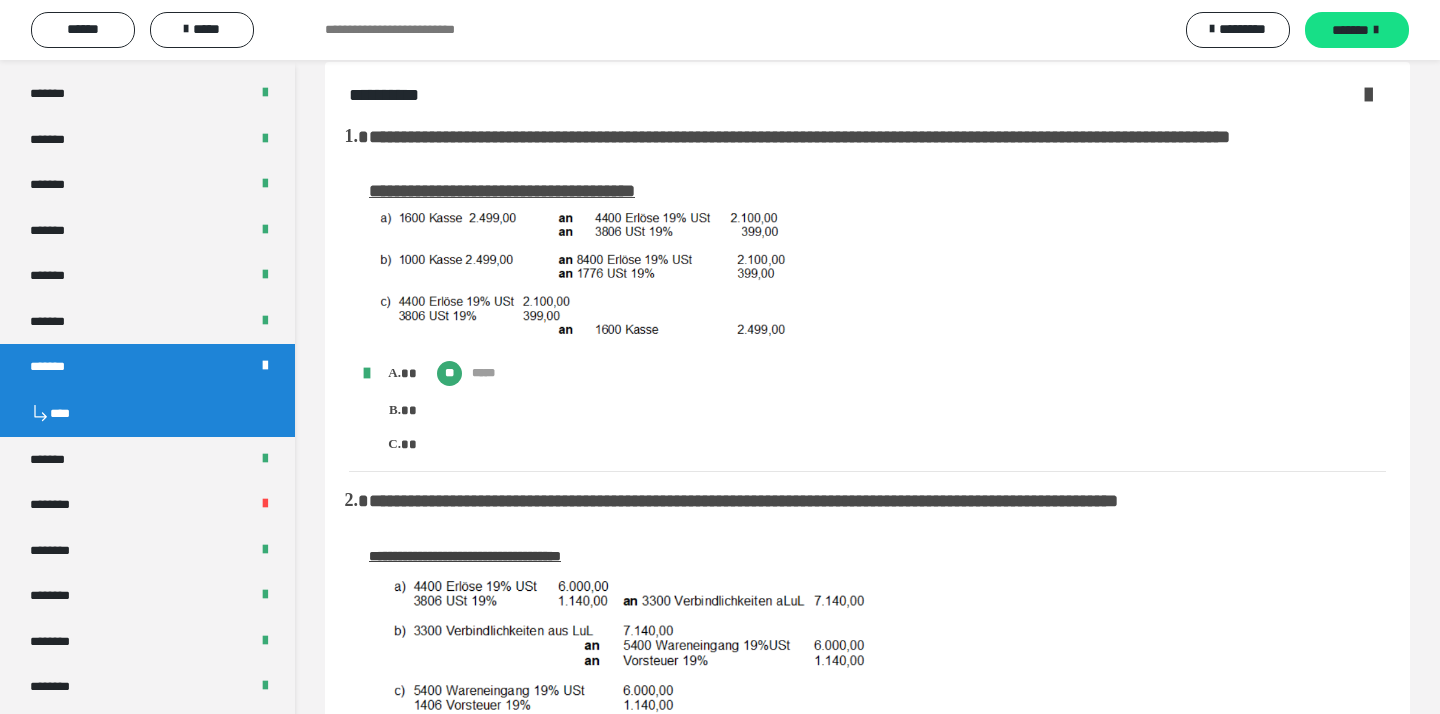 scroll, scrollTop: 0, scrollLeft: 0, axis: both 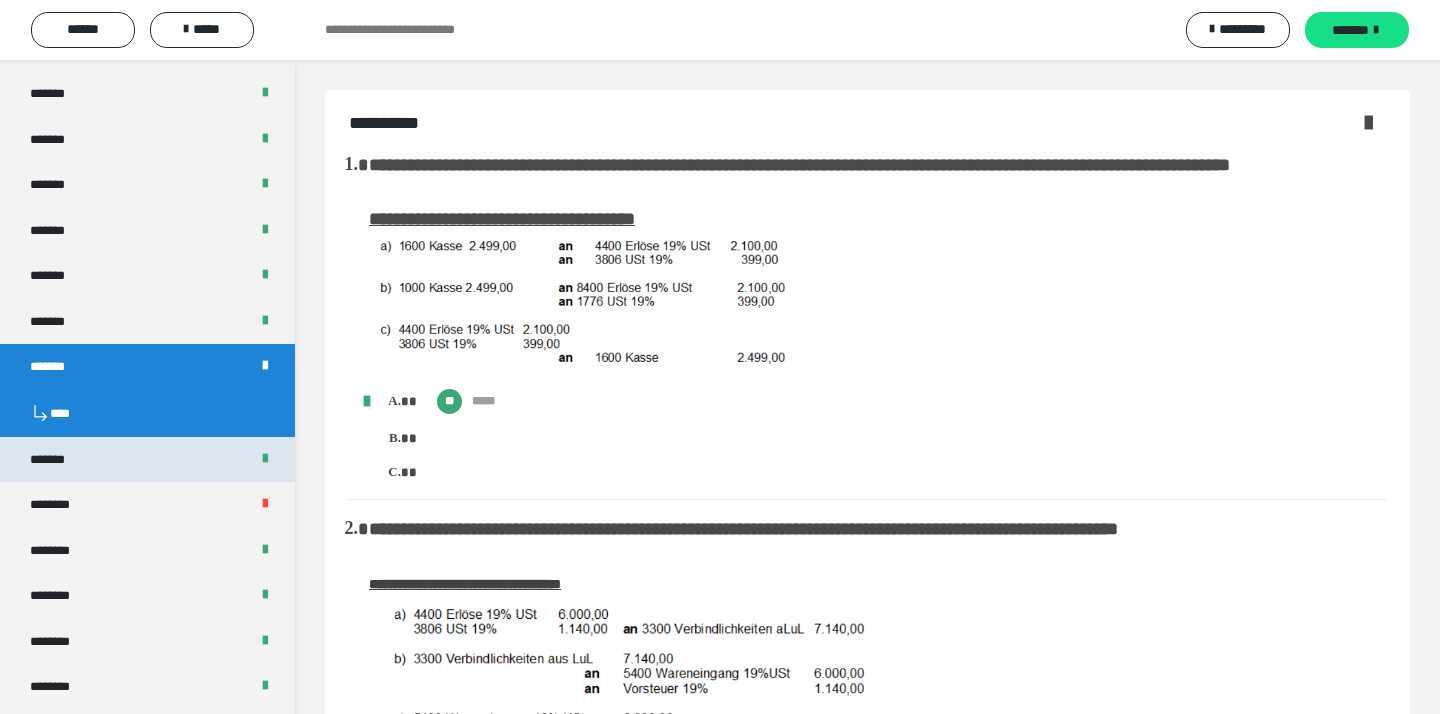 click on "*******" at bounding box center (147, 460) 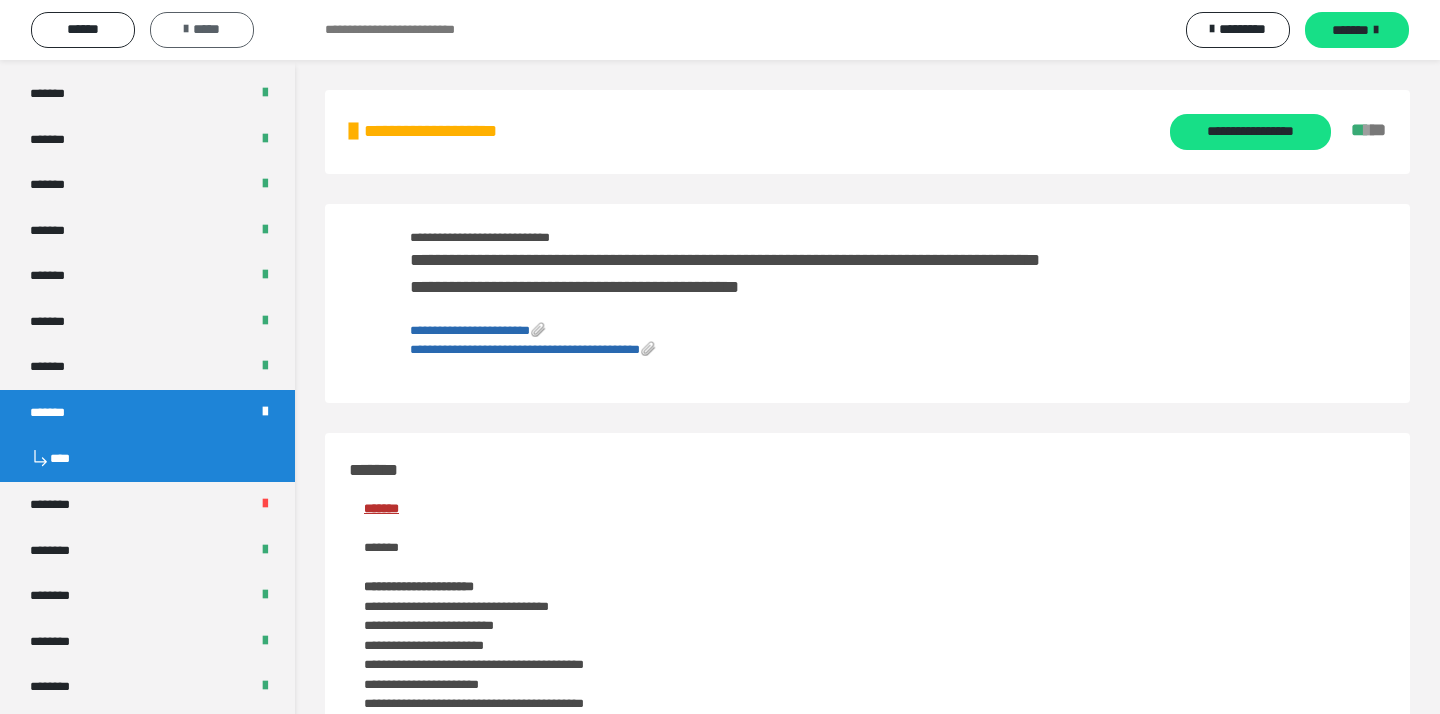 click on "*****" at bounding box center [202, 30] 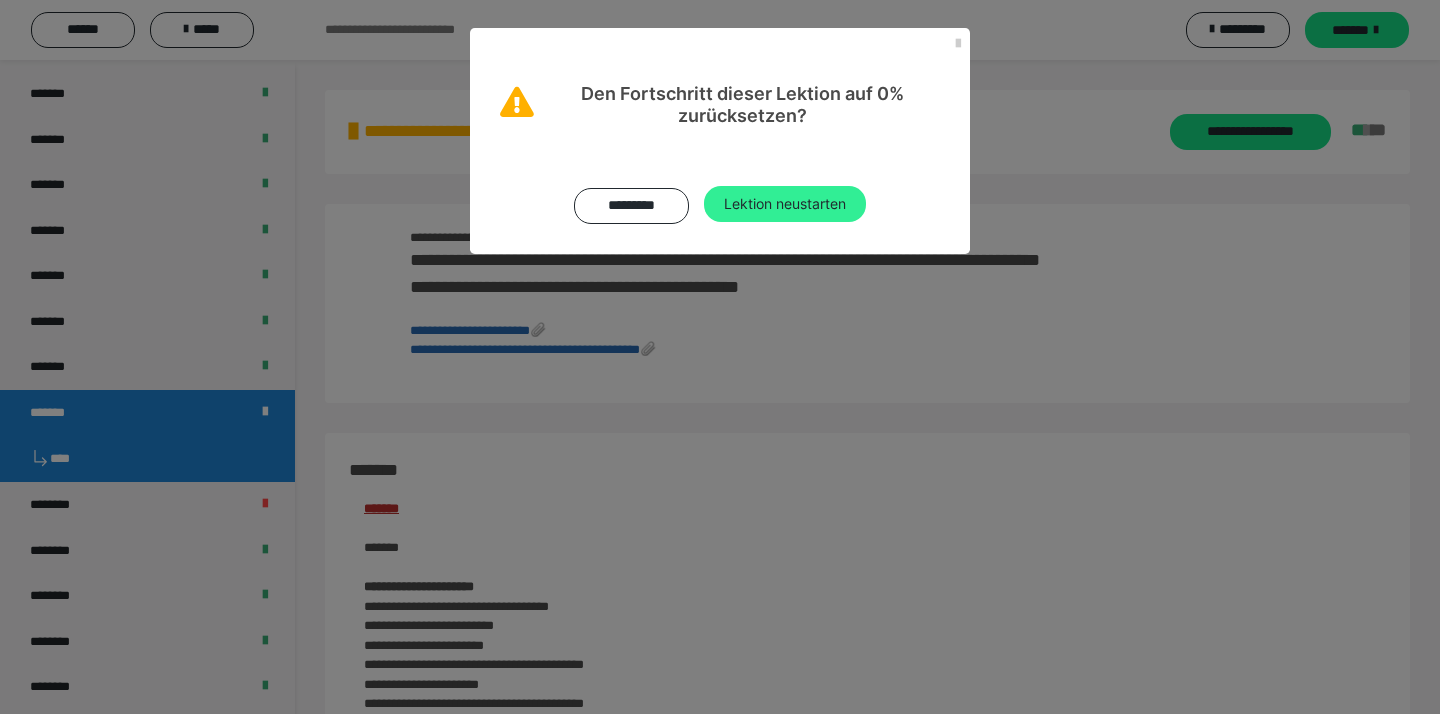 click on "Lektion neustarten" at bounding box center [785, 204] 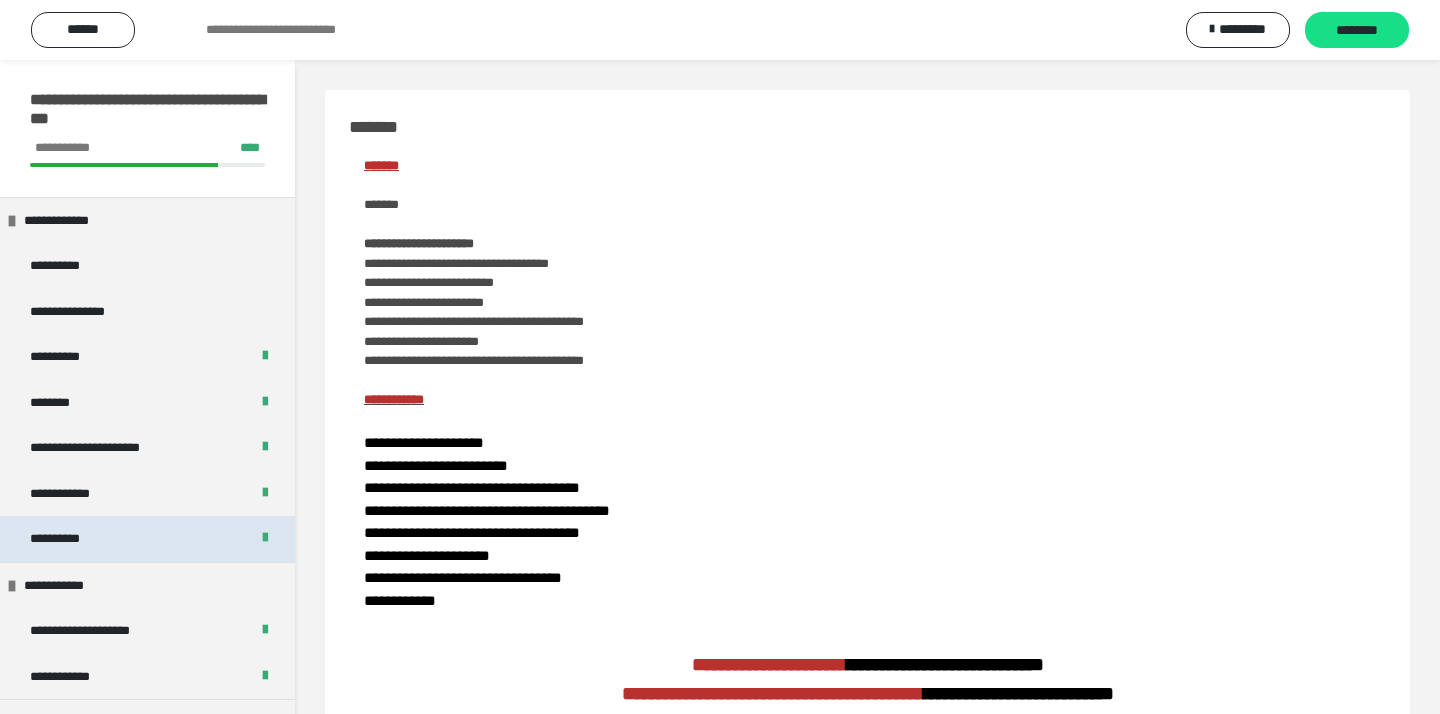 click at bounding box center [265, 539] 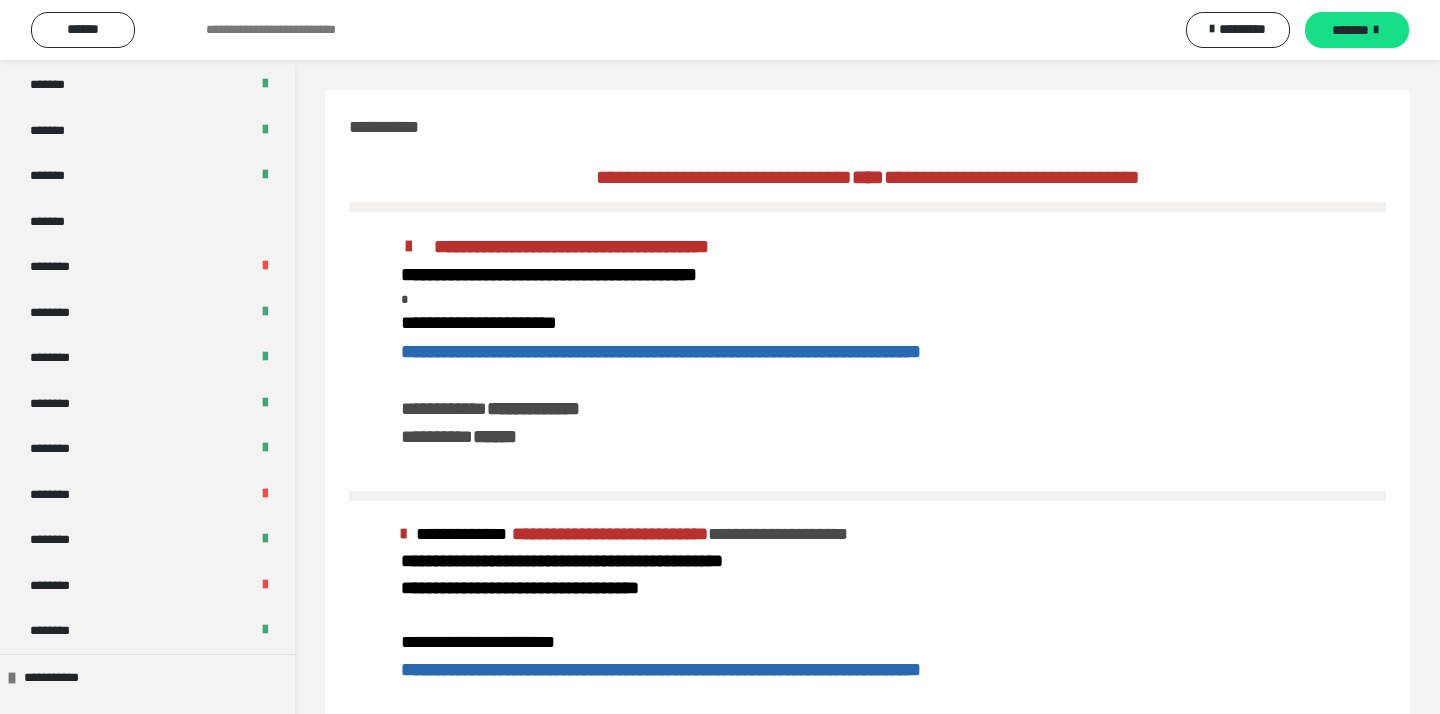 scroll, scrollTop: 920, scrollLeft: 0, axis: vertical 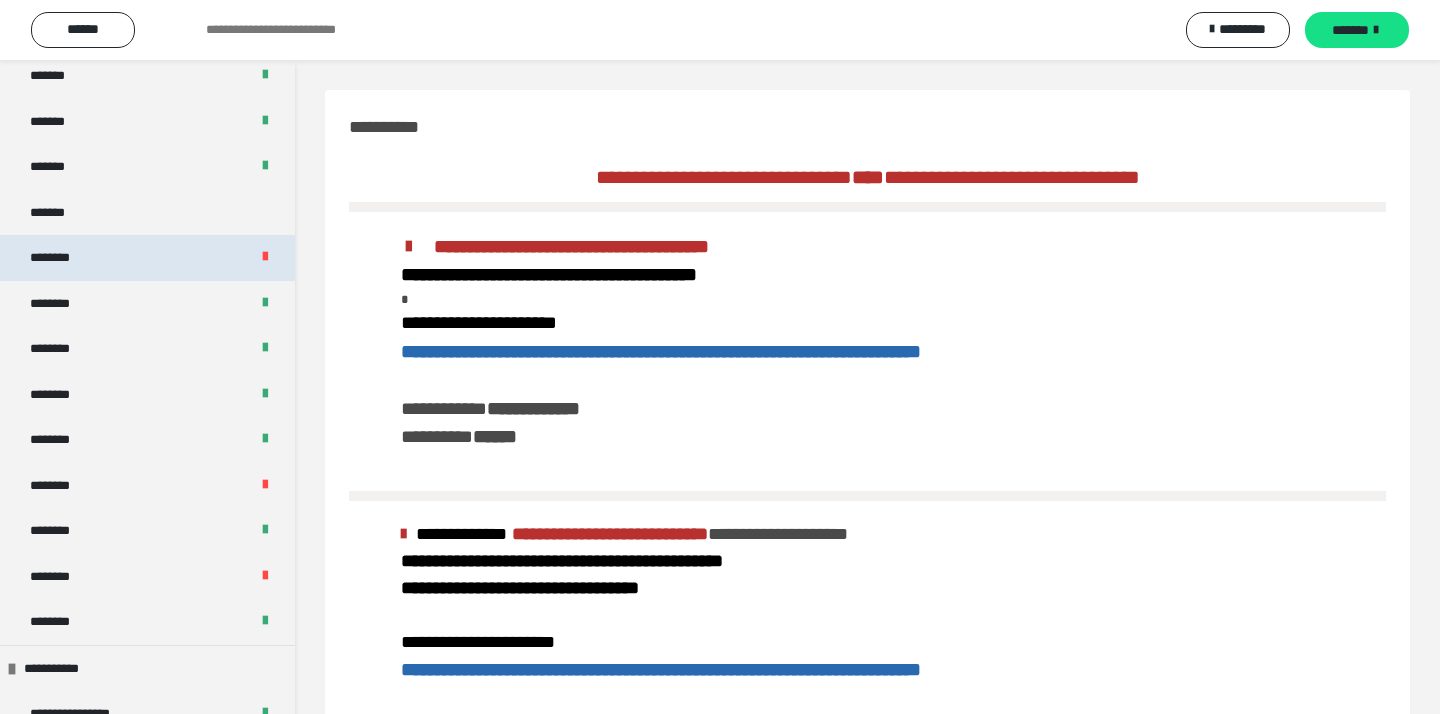 click on "********" at bounding box center [147, 258] 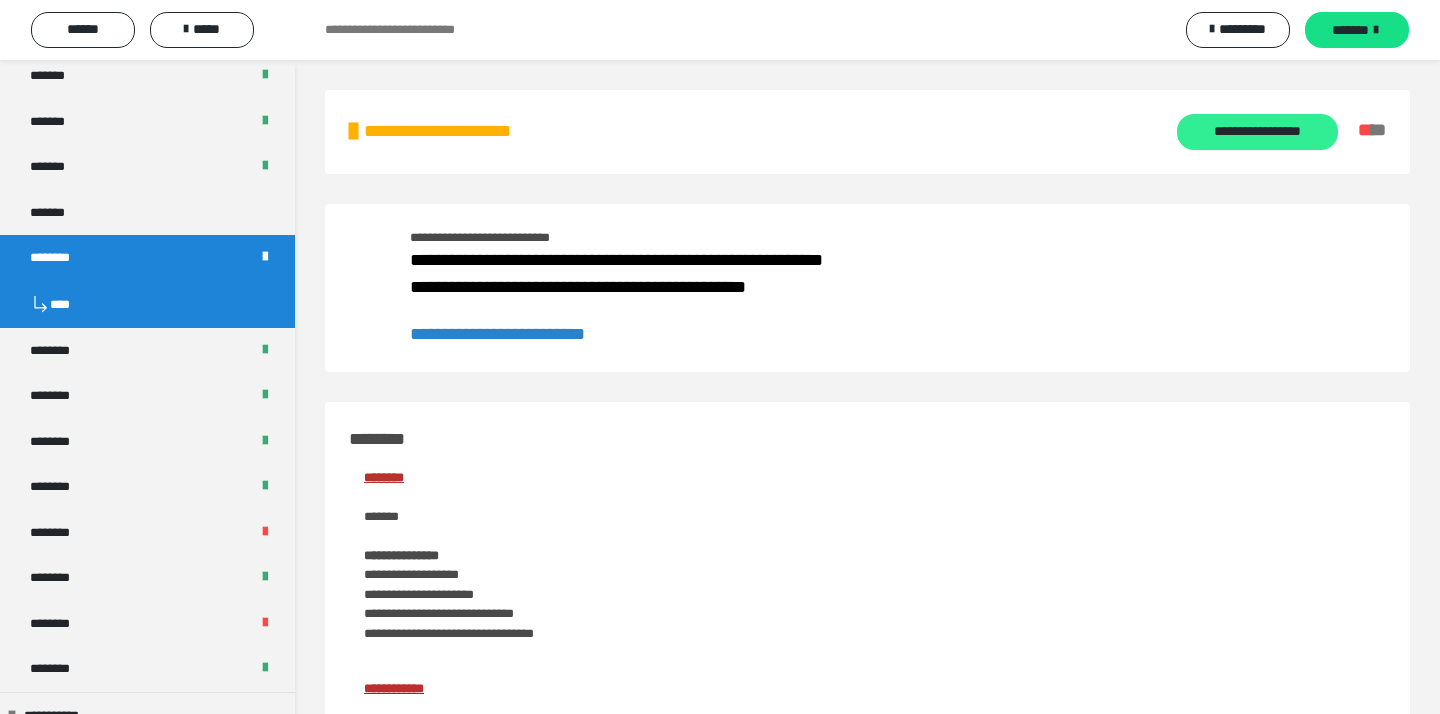 click on "**********" at bounding box center [1257, 132] 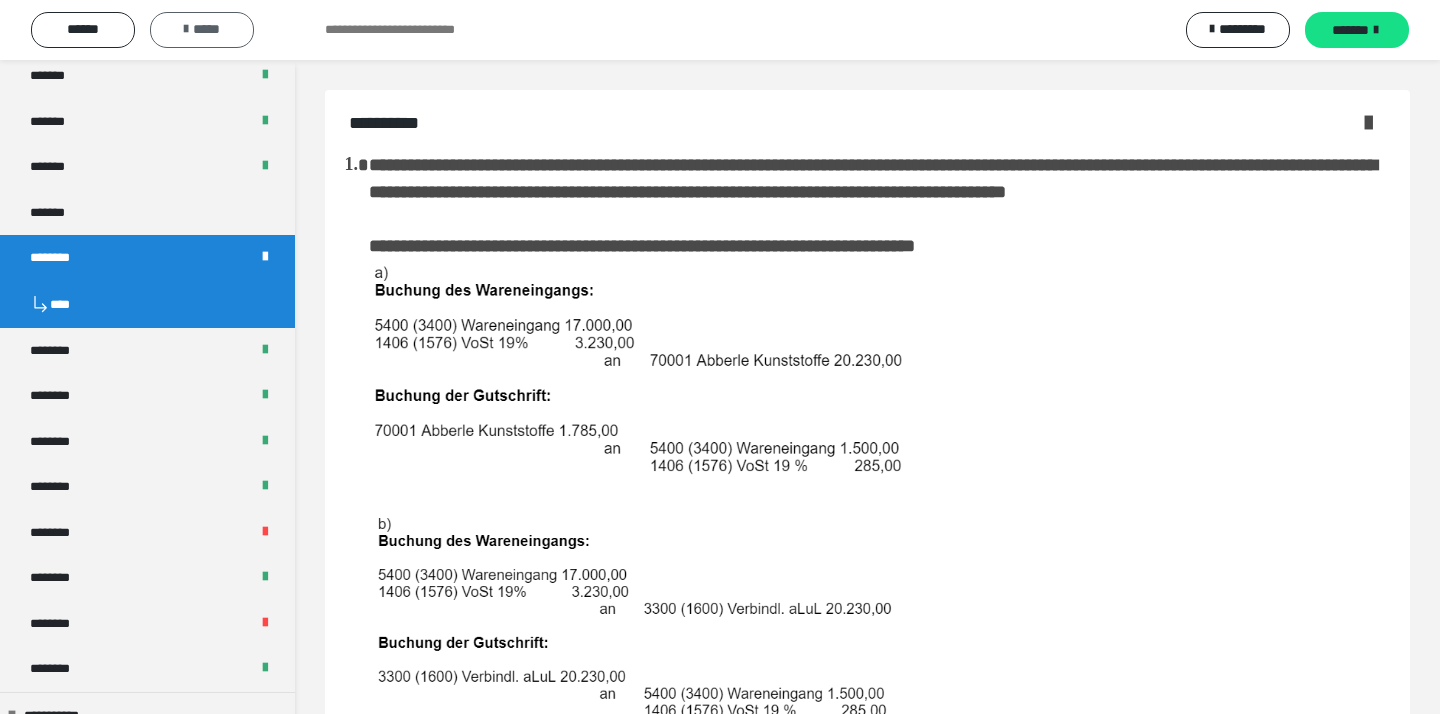 click on "*****" at bounding box center [202, 30] 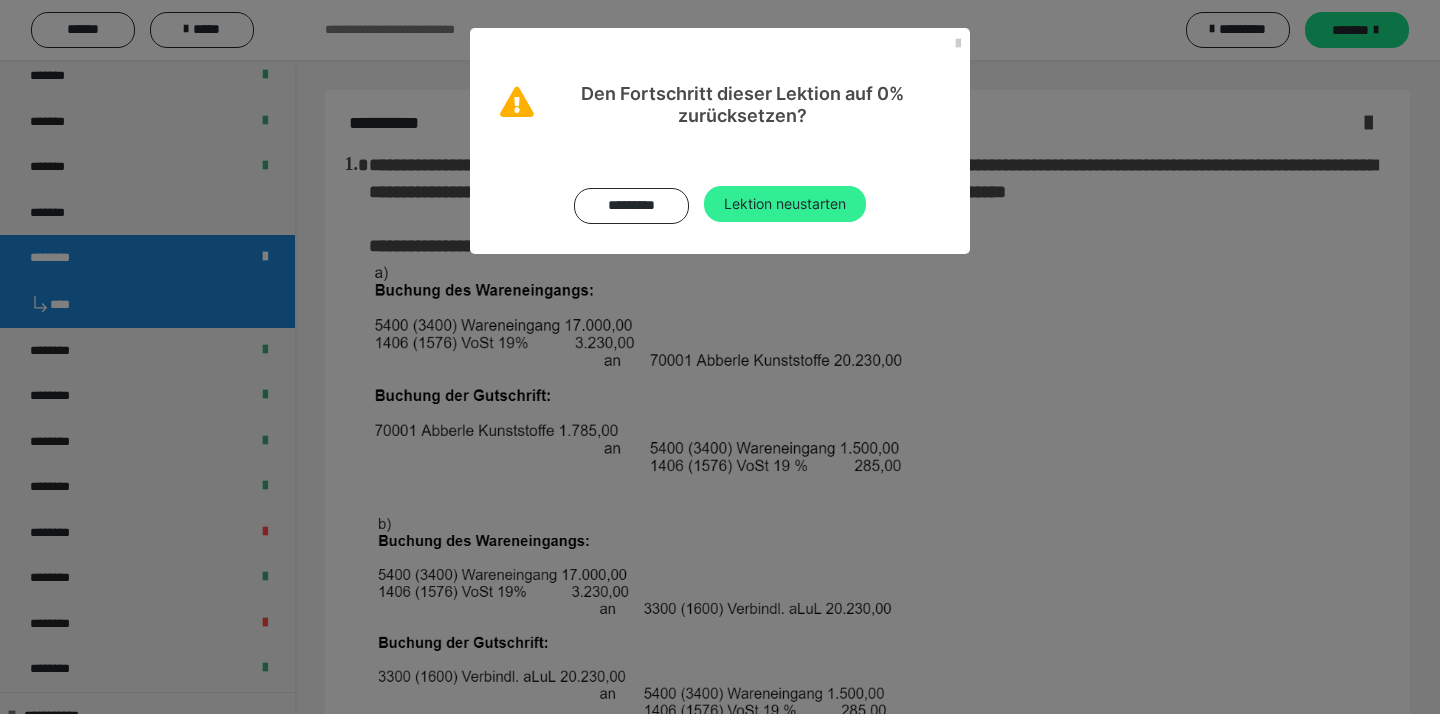 click on "Lektion neustarten" at bounding box center (785, 204) 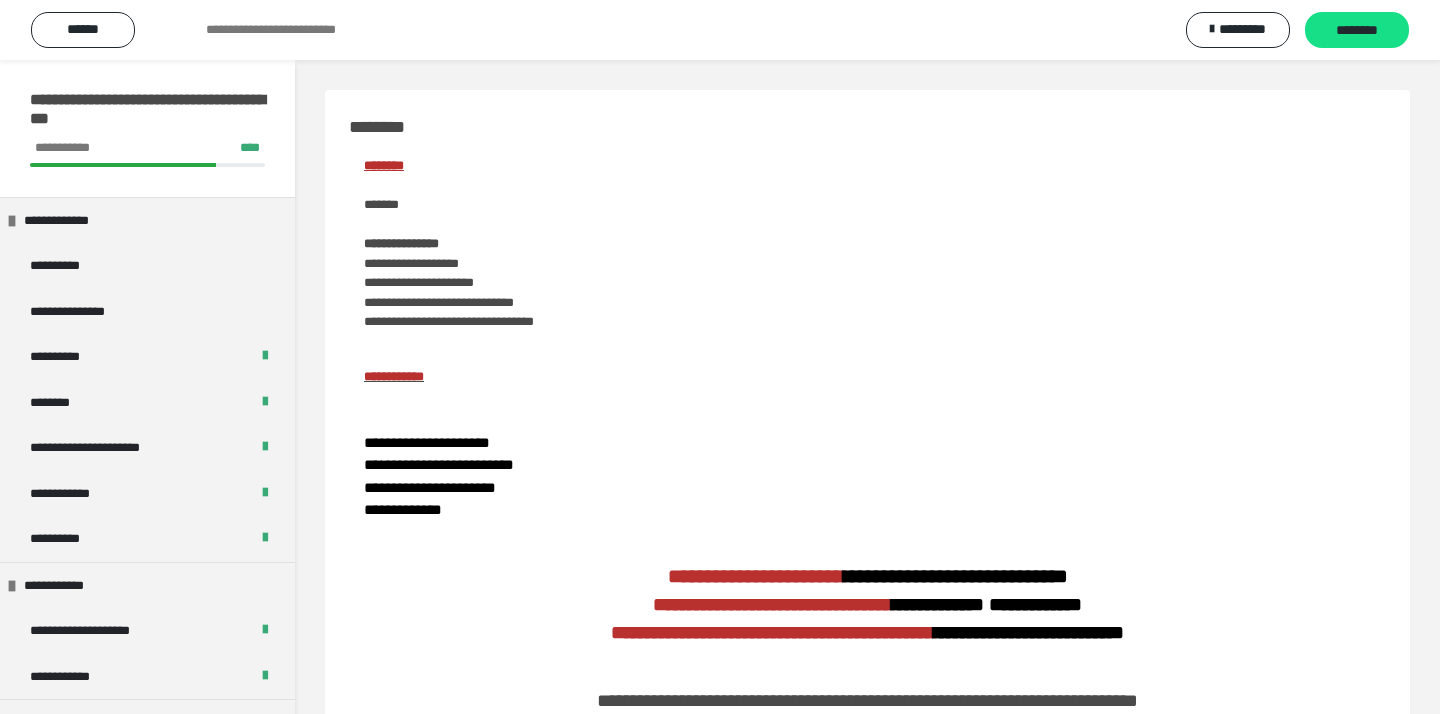 click on "**********" at bounding box center [867, 437] 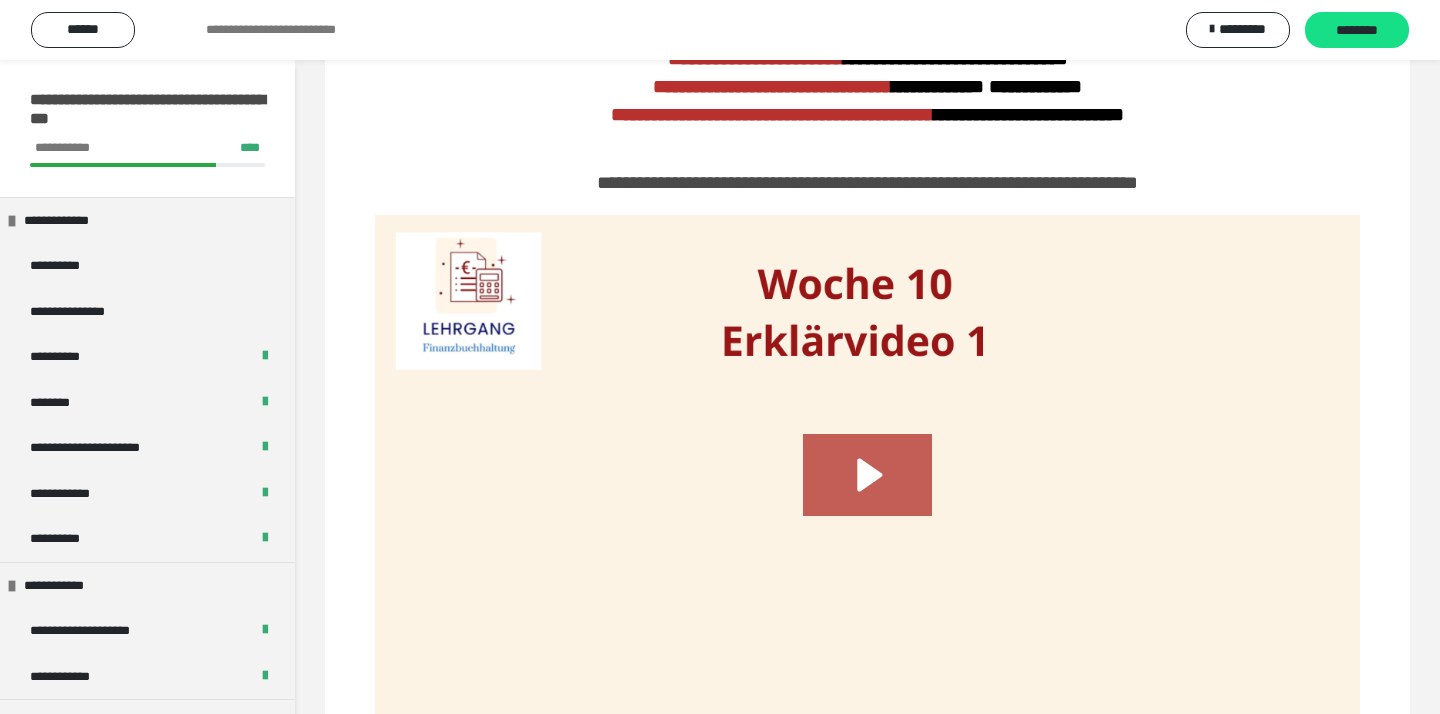 scroll, scrollTop: 520, scrollLeft: 0, axis: vertical 